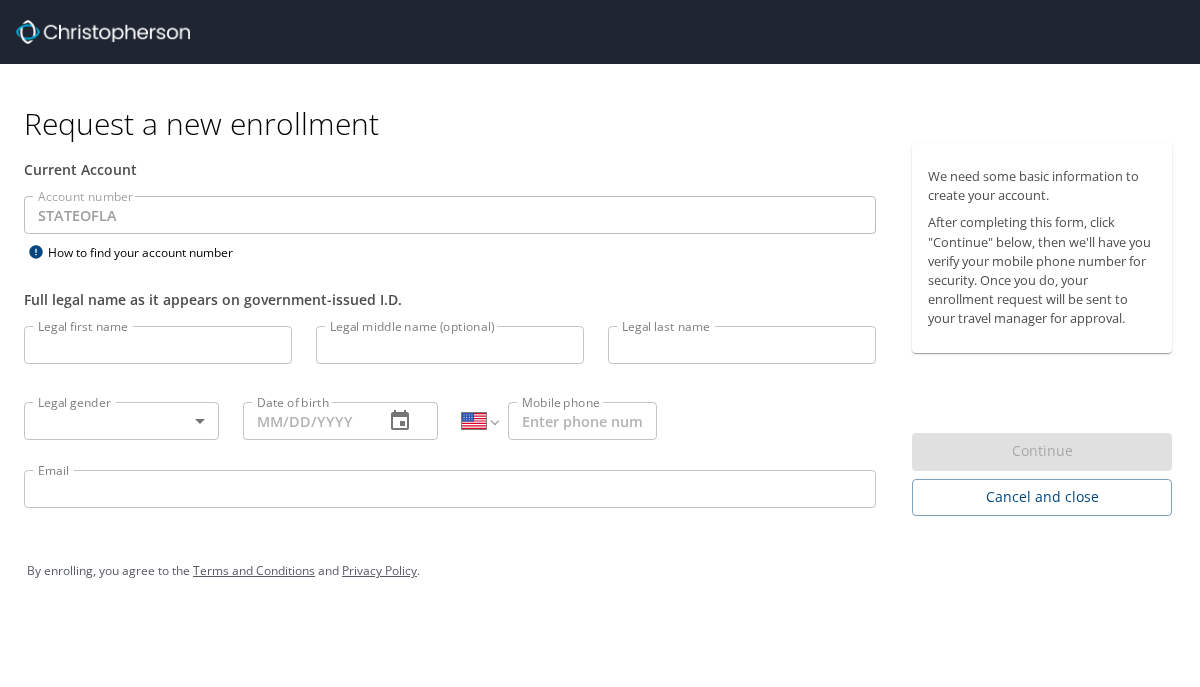 select on "US" 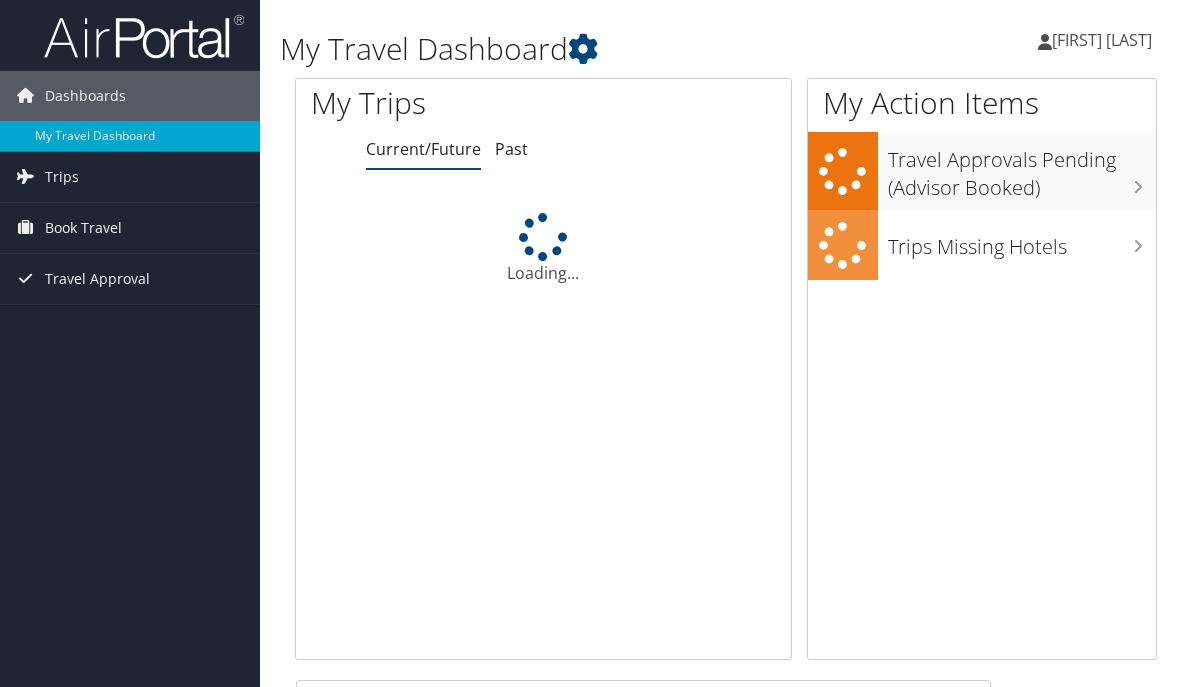 scroll, scrollTop: 0, scrollLeft: 0, axis: both 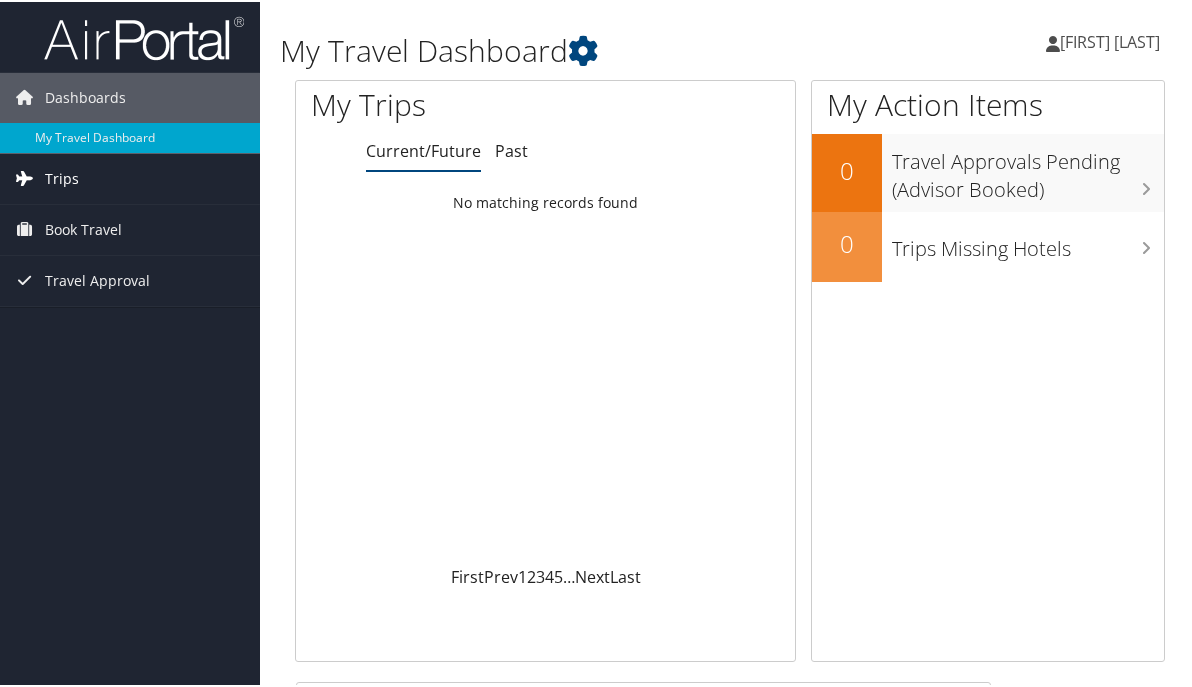 click on "Trips" at bounding box center (62, 177) 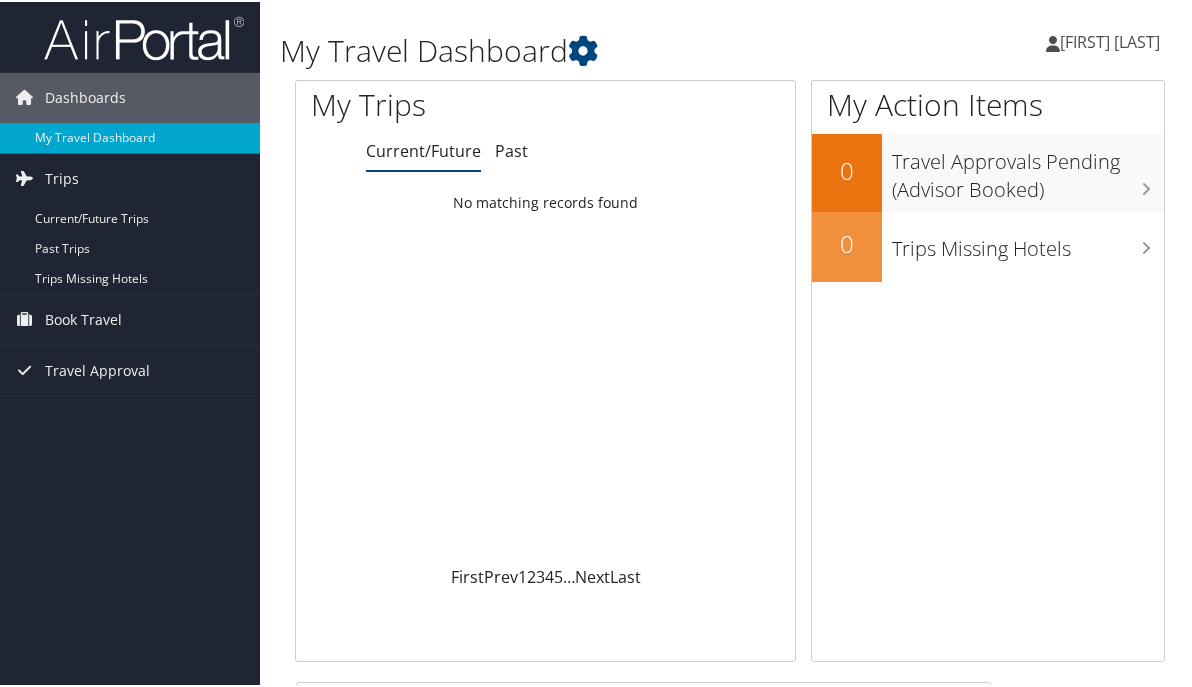 click on "anna Arno" at bounding box center [1110, 40] 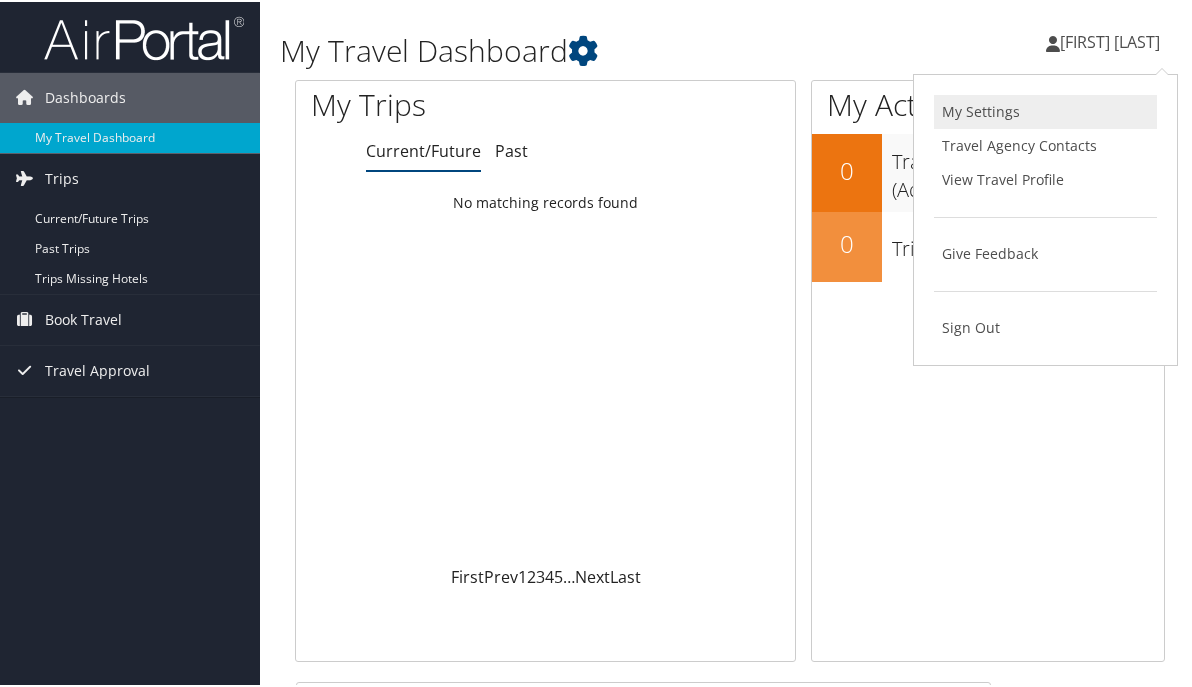 click on "My Settings" at bounding box center [1045, 110] 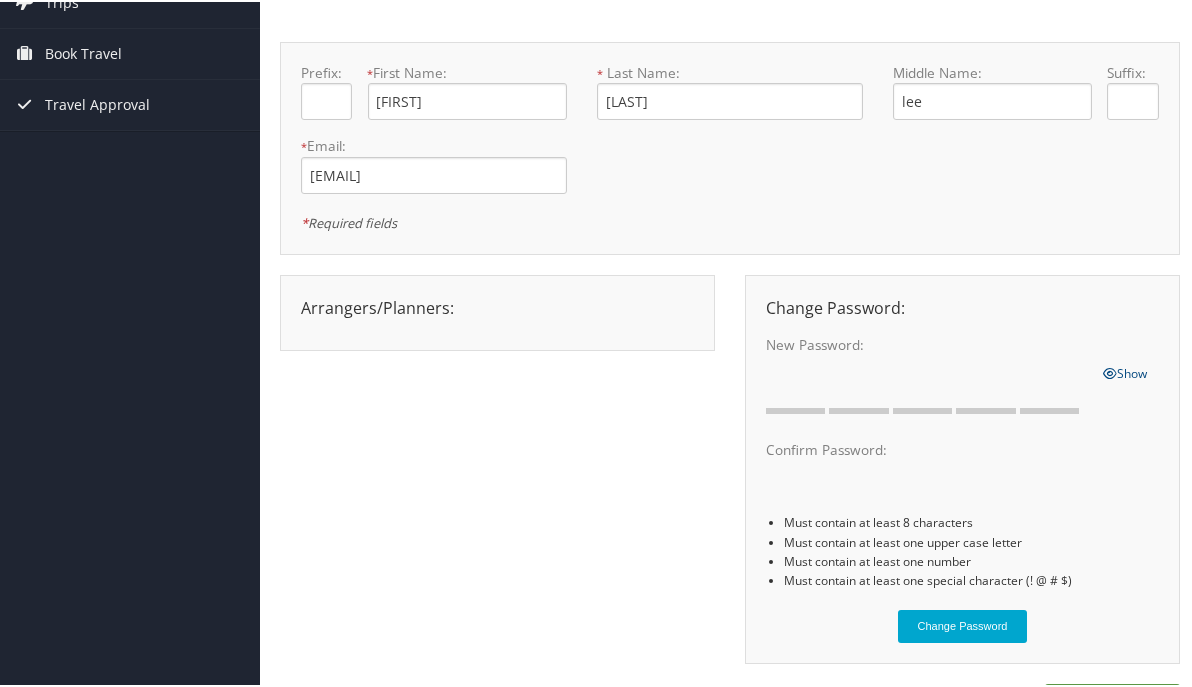 scroll, scrollTop: 0, scrollLeft: 0, axis: both 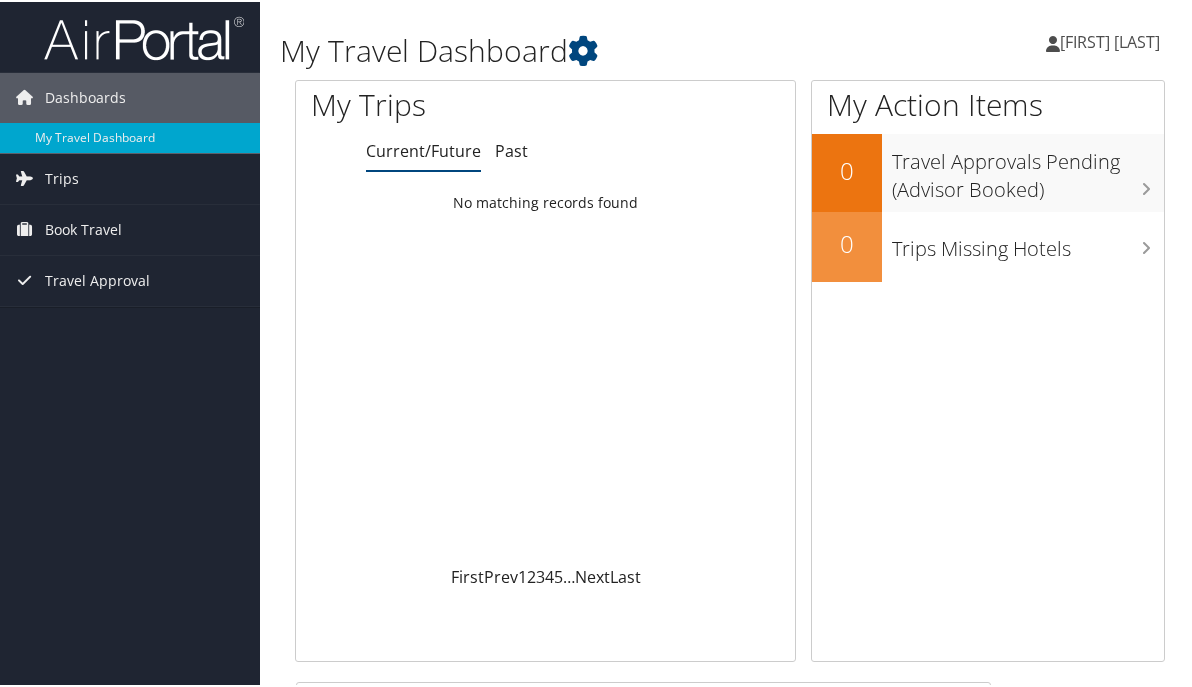 click on "[FIRST] [LAST]" at bounding box center (1110, 40) 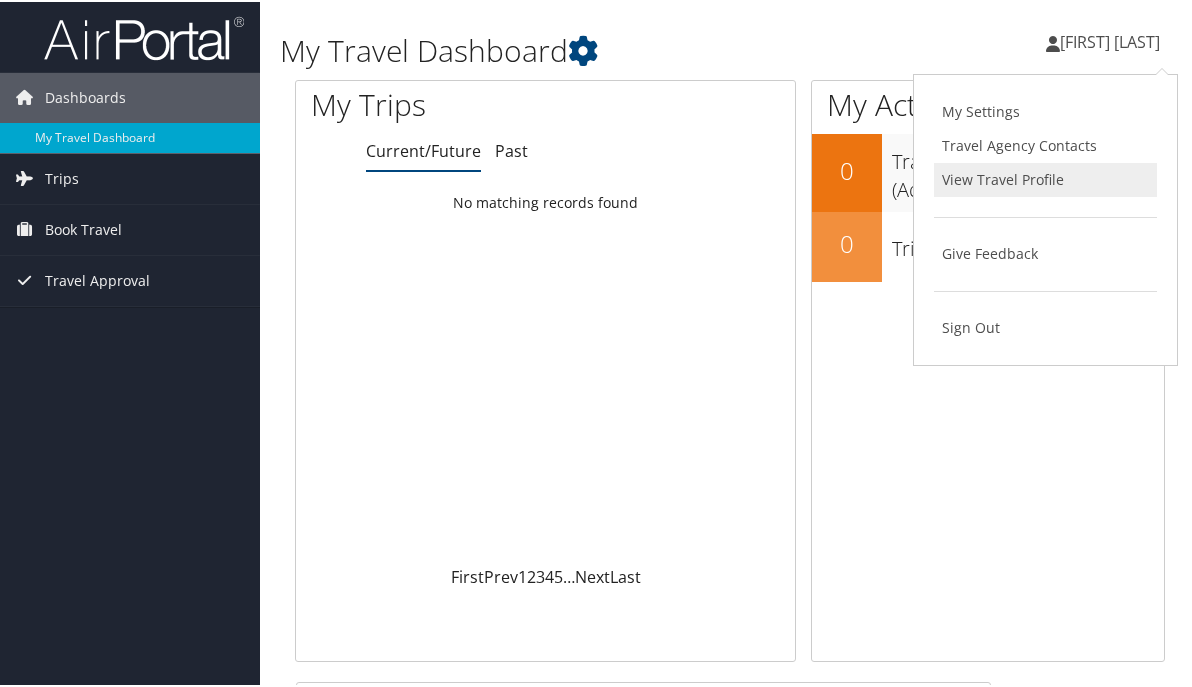 click on "View Travel Profile" at bounding box center [1045, 178] 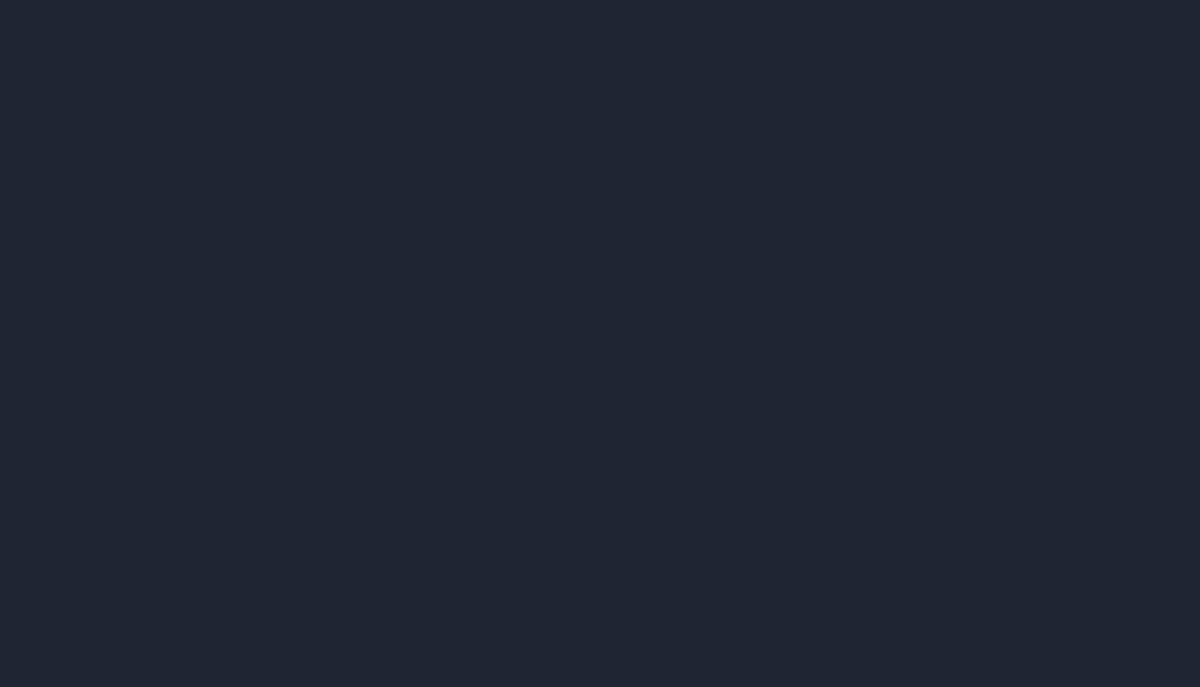 scroll, scrollTop: 0, scrollLeft: 0, axis: both 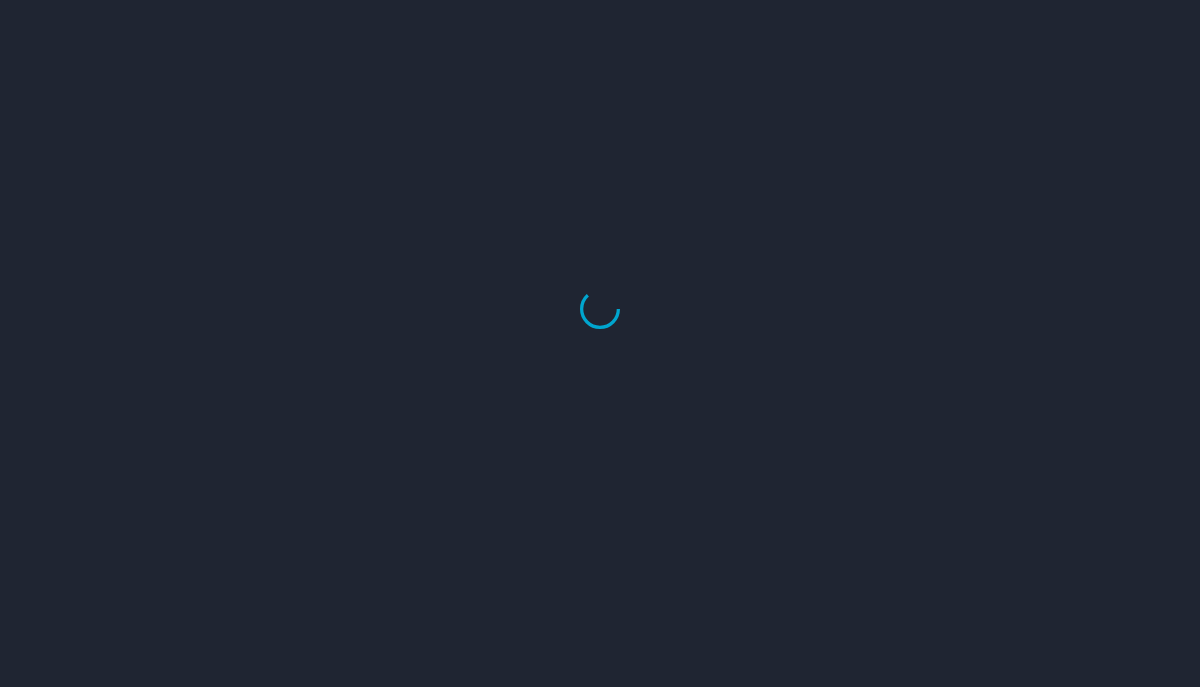 select on "US" 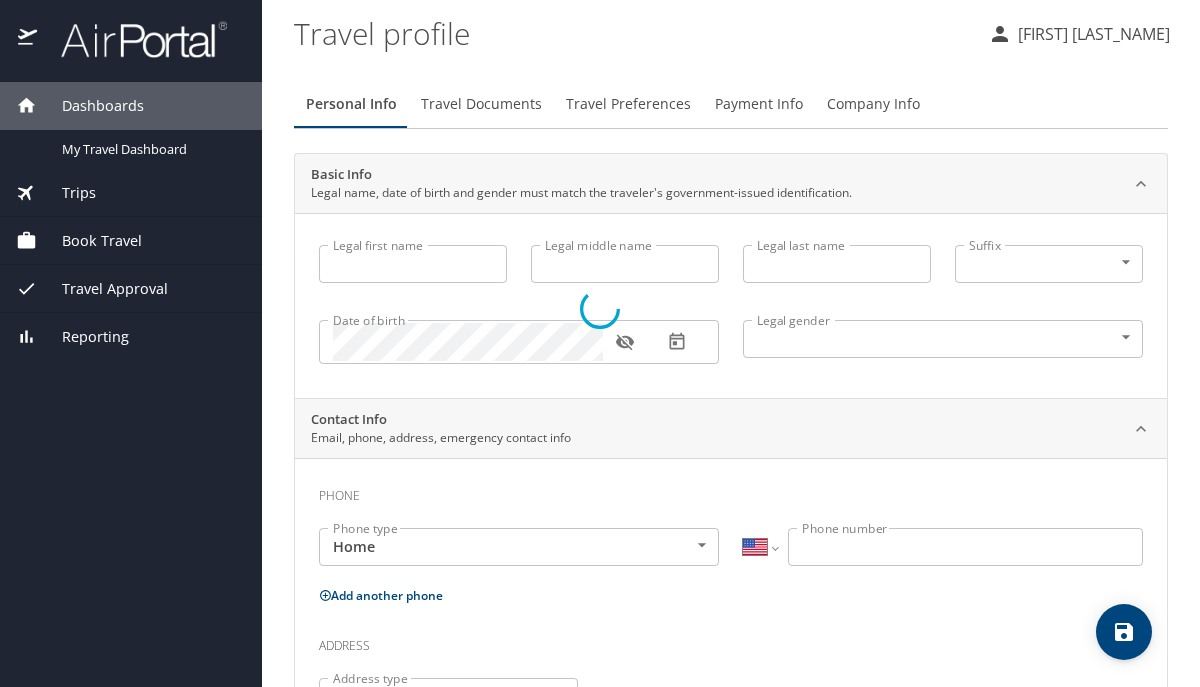 type on "[FIRST]" 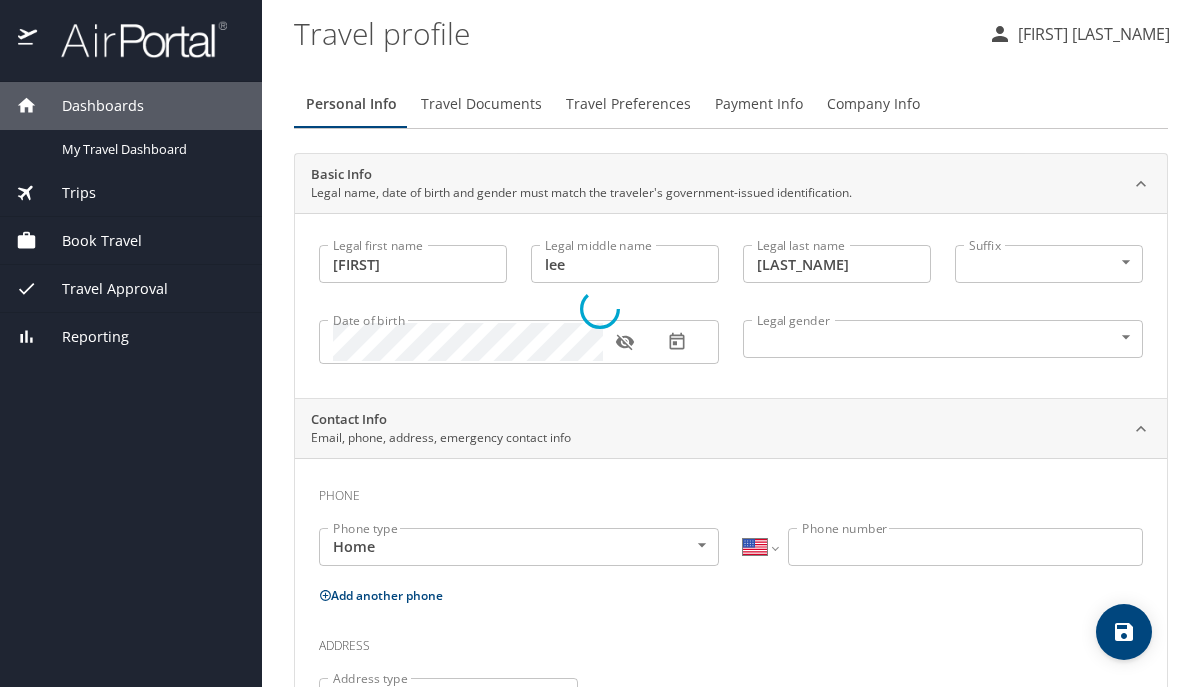 select on "US" 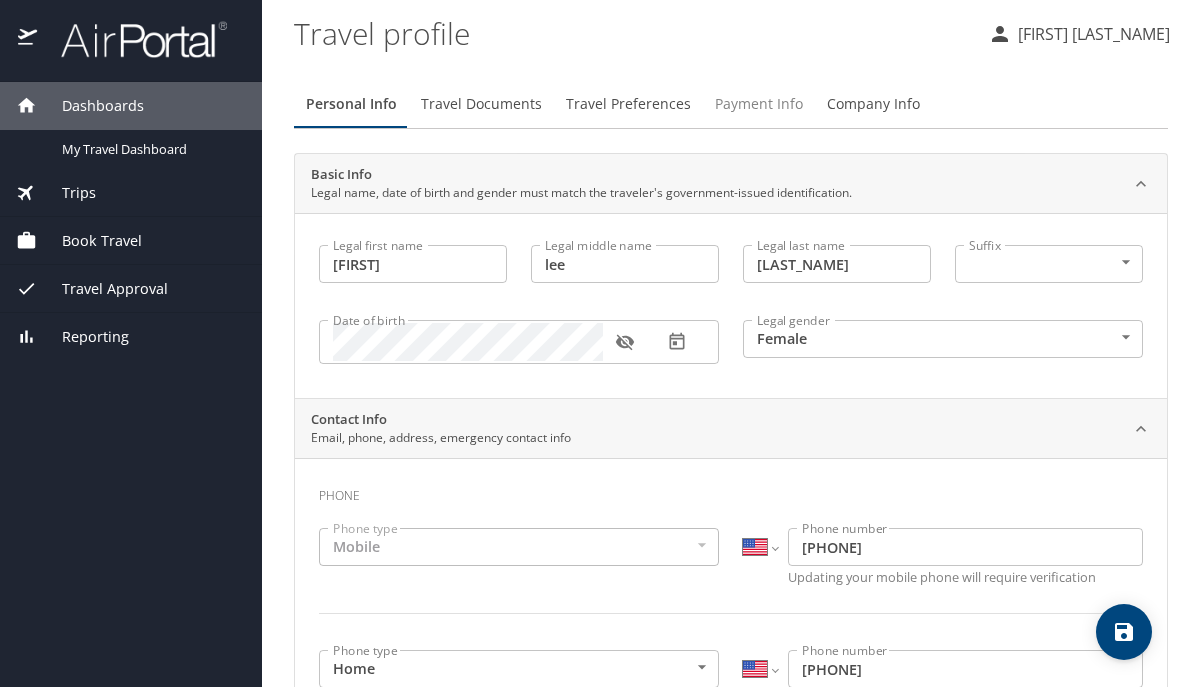 click on "Payment Info" at bounding box center [759, 104] 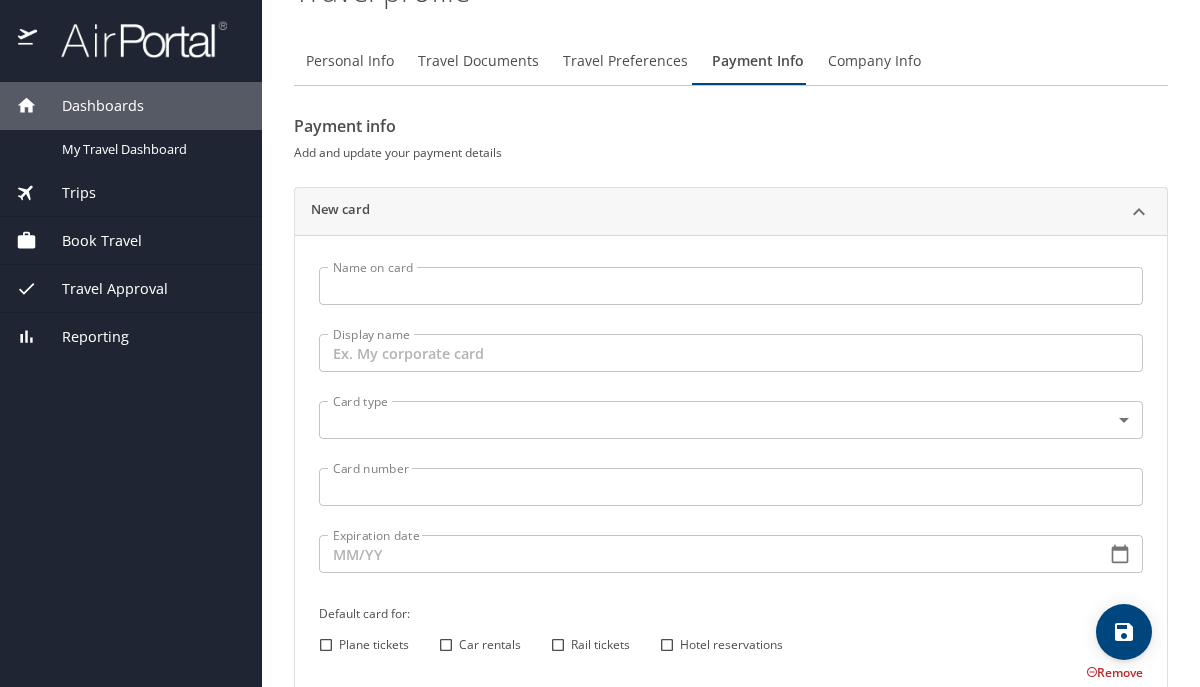 scroll, scrollTop: 0, scrollLeft: 0, axis: both 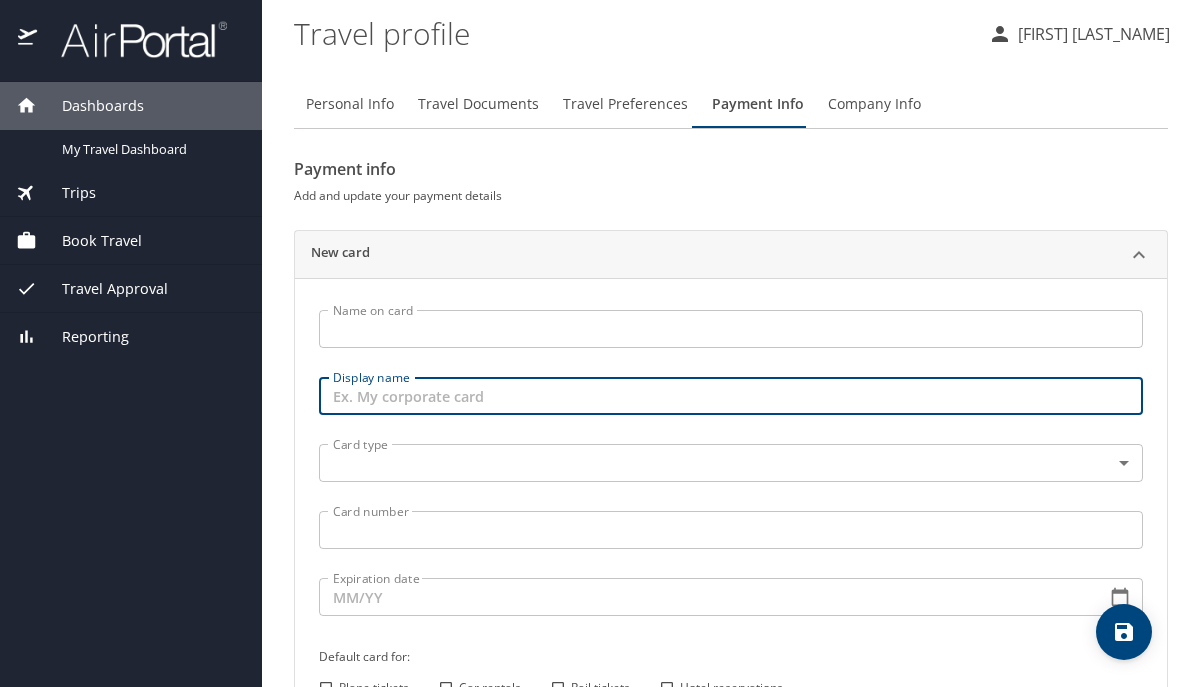 click on "Display name" at bounding box center [731, 396] 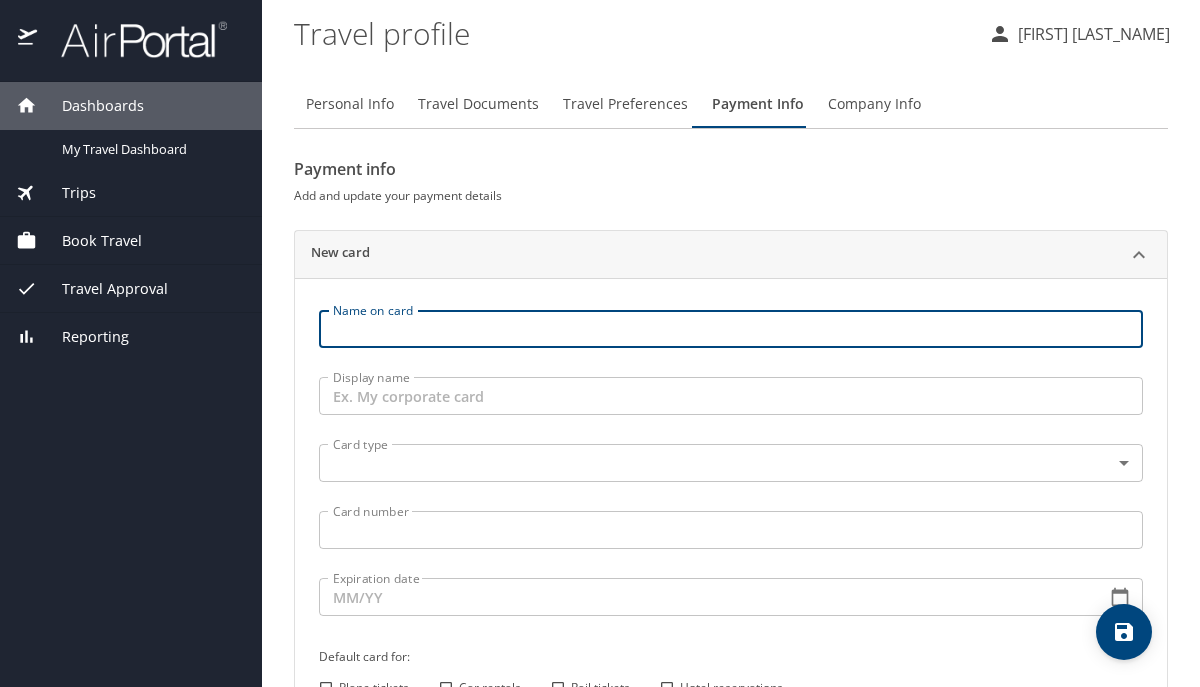click on "Name on card" at bounding box center (731, 329) 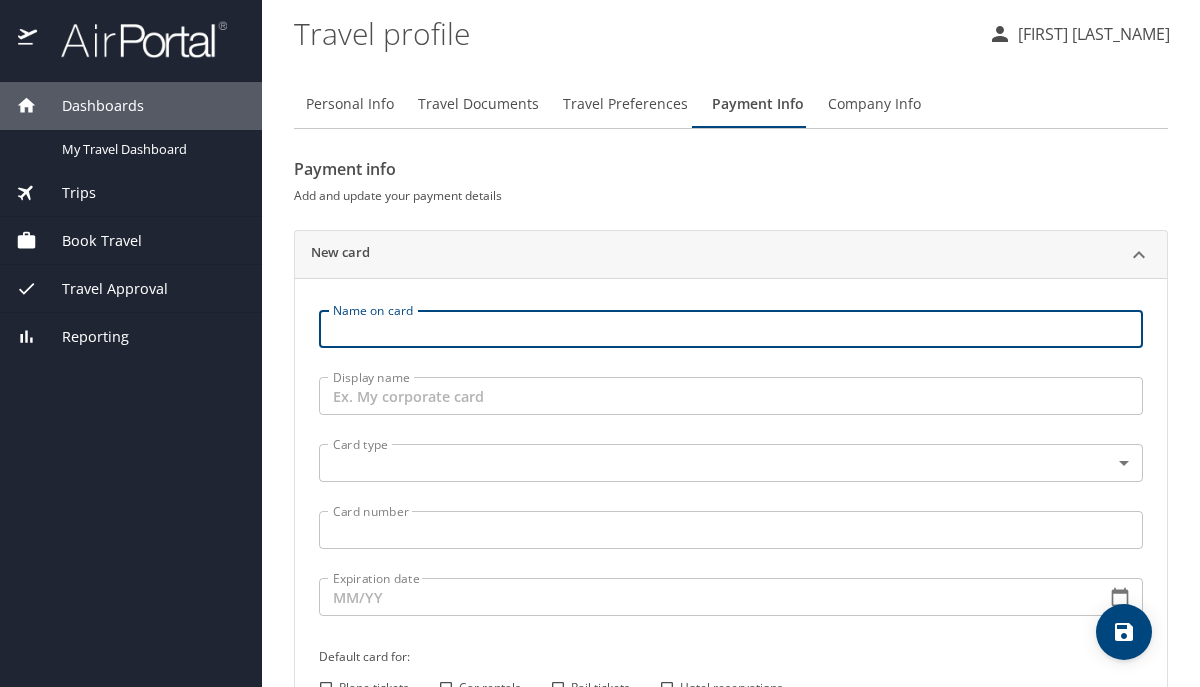 scroll, scrollTop: 143, scrollLeft: 0, axis: vertical 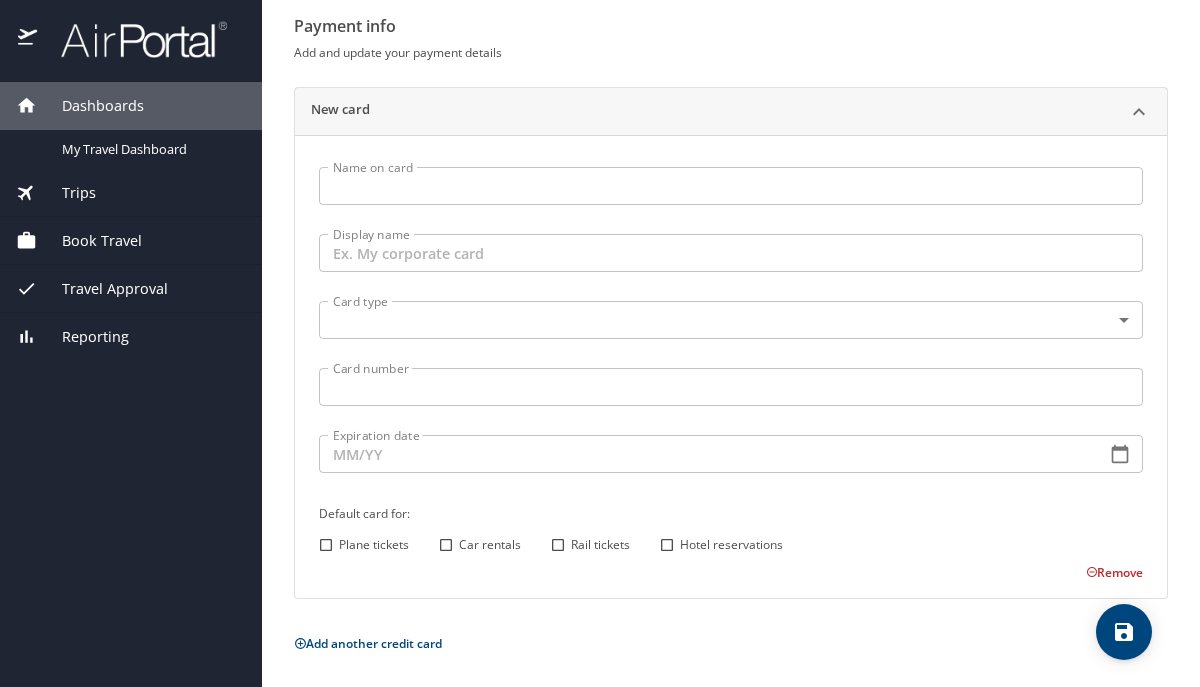click at bounding box center (731, 341) 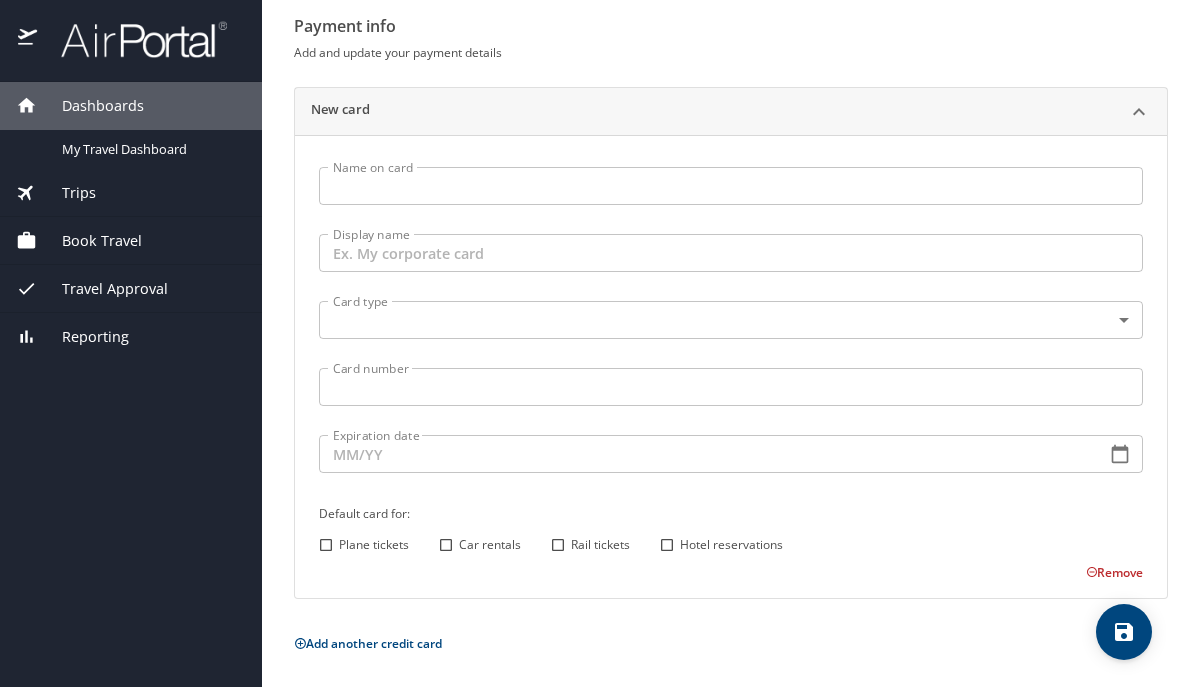 click on "Dashboards My Travel Dashboard Trips Current / Future Trips Past Trips Trips Missing Hotel Book Travel Approval Request (Beta) Book/Manage Online Trips Travel Approval Pending Trip Approvals Approved Trips Canceled Trips Approvals (Beta) Reporting Travel profile [FIRST] [LAST_NAME] Personal Info Travel Documents Travel Preferences Payment Info Company Info Payment info Add and update your payment details New card   Name on card Name on card   Display name Display name   Card type ​ Card type   Card number Card number Expiration date Expiration date Default card for: Plane tickets Car rentals Rail tickets Hotel reservations  Remove  Add another credit card My settings Travel agency contacts View travel profile Give feedback Sign out" at bounding box center (600, 343) 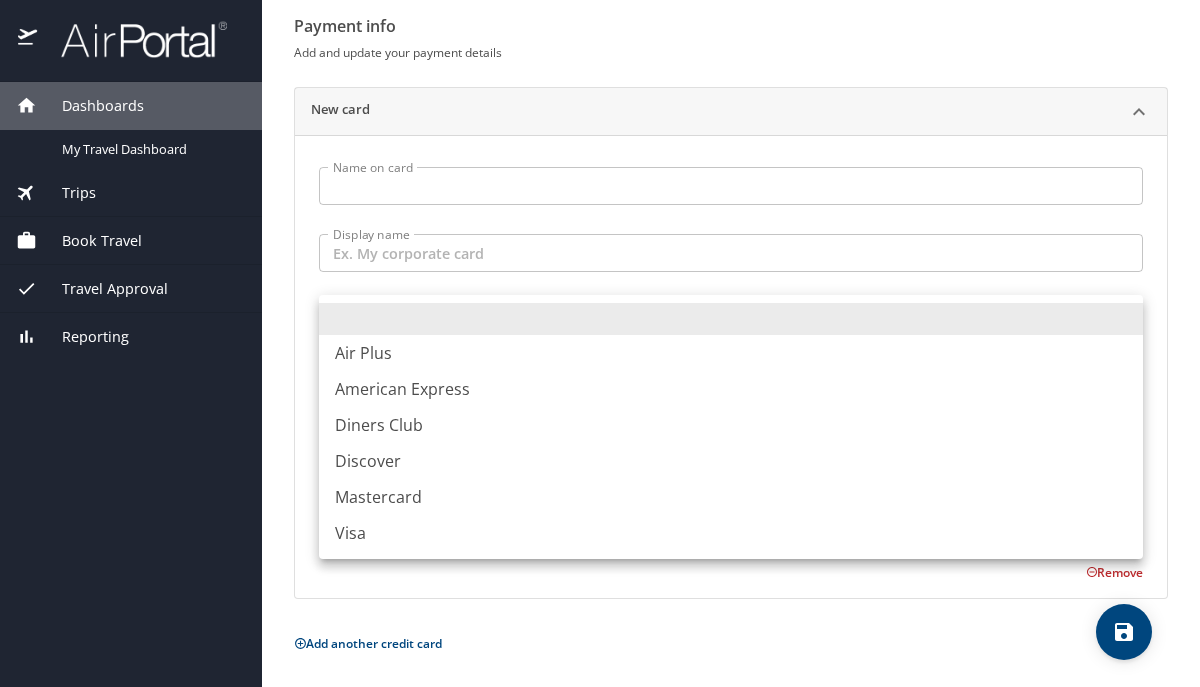 click at bounding box center (600, 343) 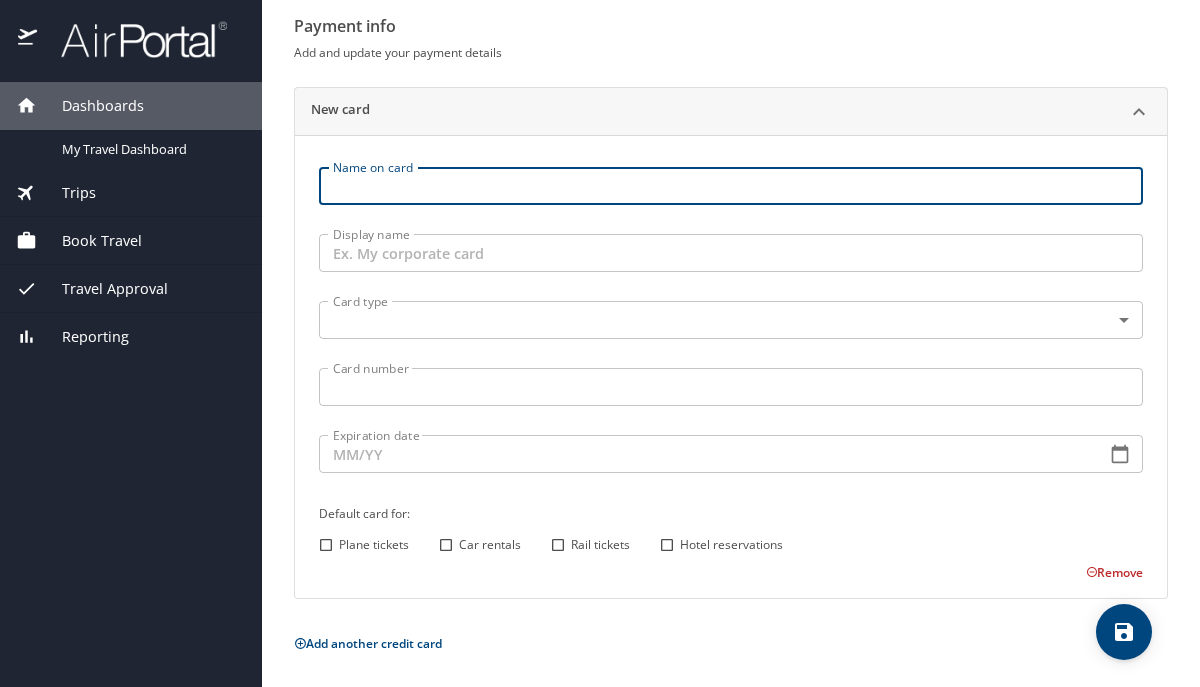 click on "Name on card" at bounding box center [731, 186] 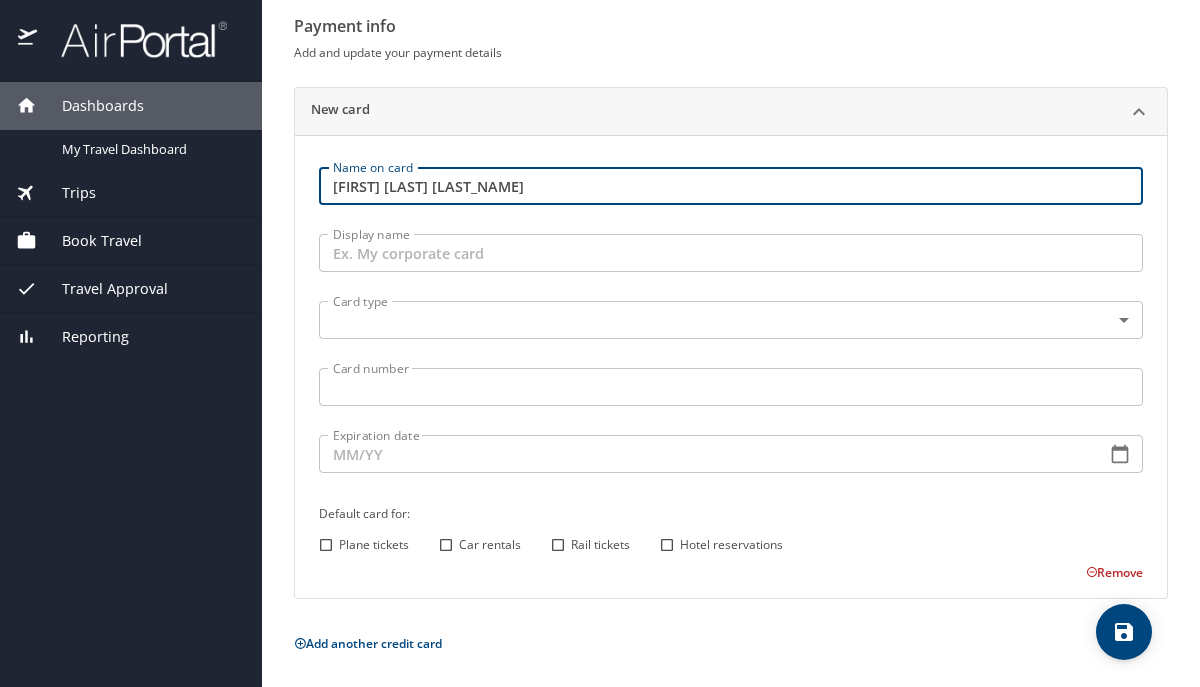 type on "[FIRST] [LAST] [LAST_NAME]" 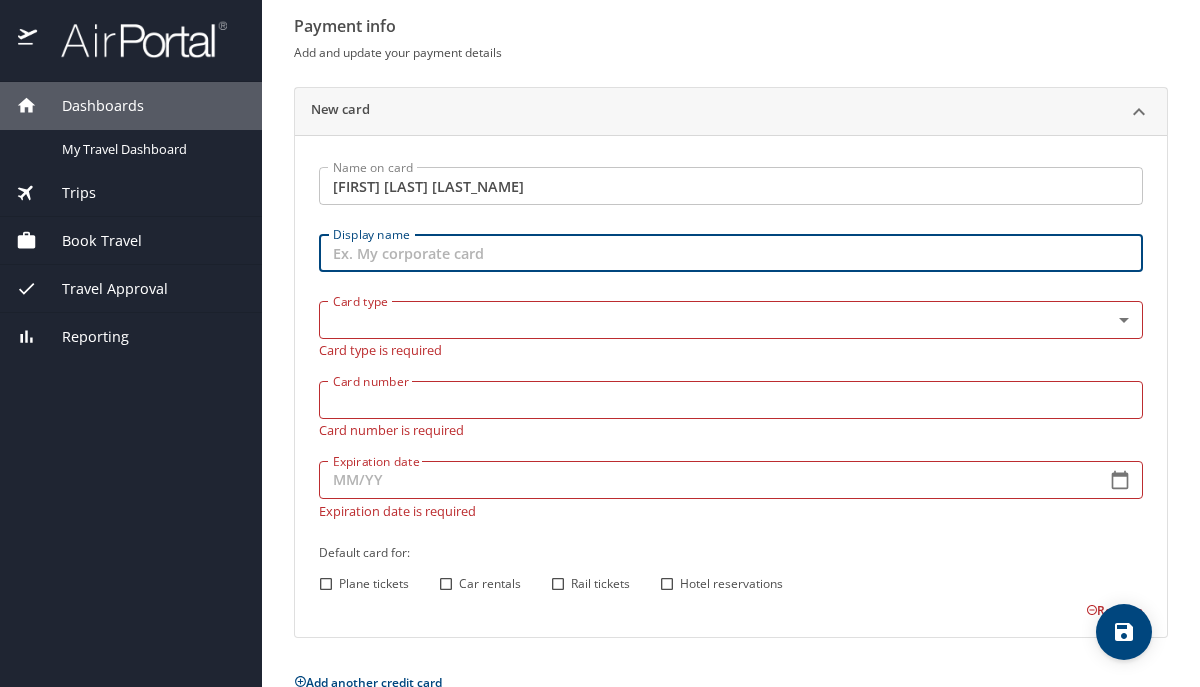 click on "Display name" at bounding box center (731, 253) 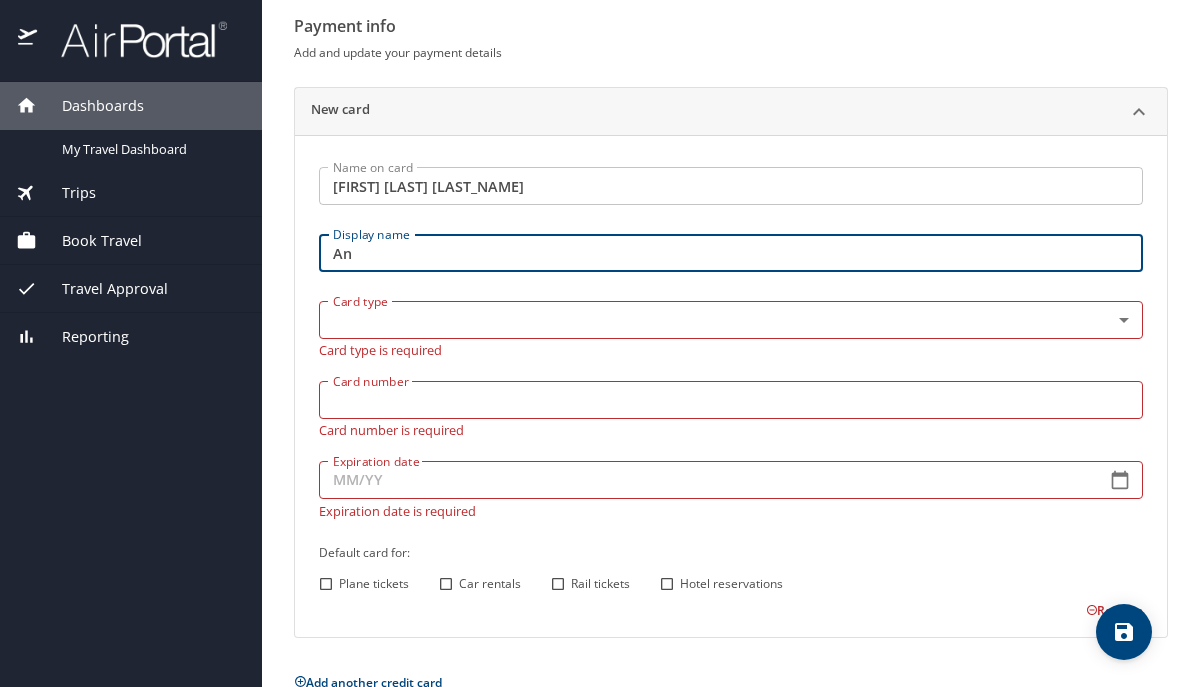 type on "A" 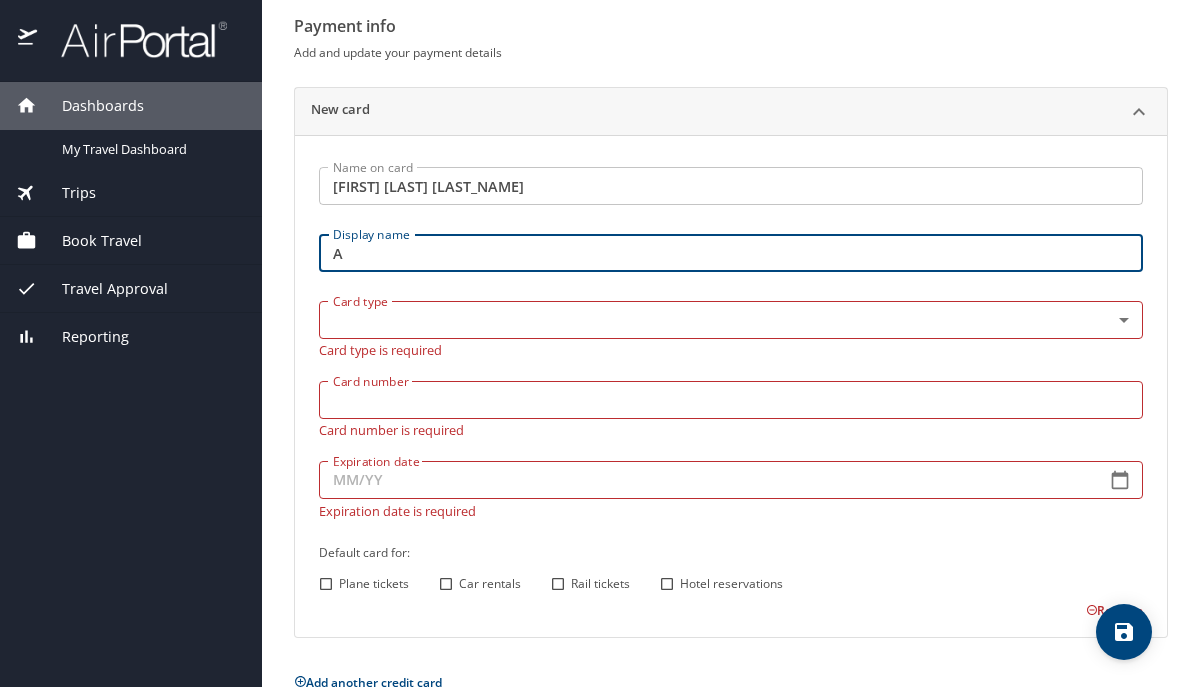 type 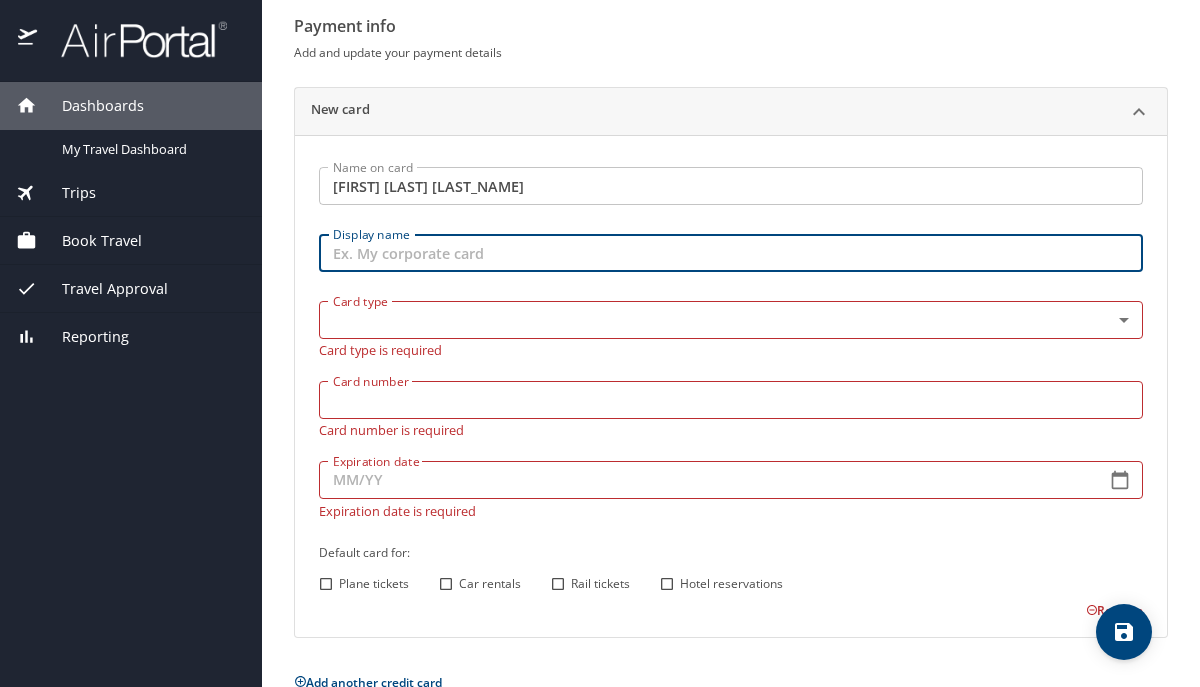 scroll, scrollTop: 135, scrollLeft: 0, axis: vertical 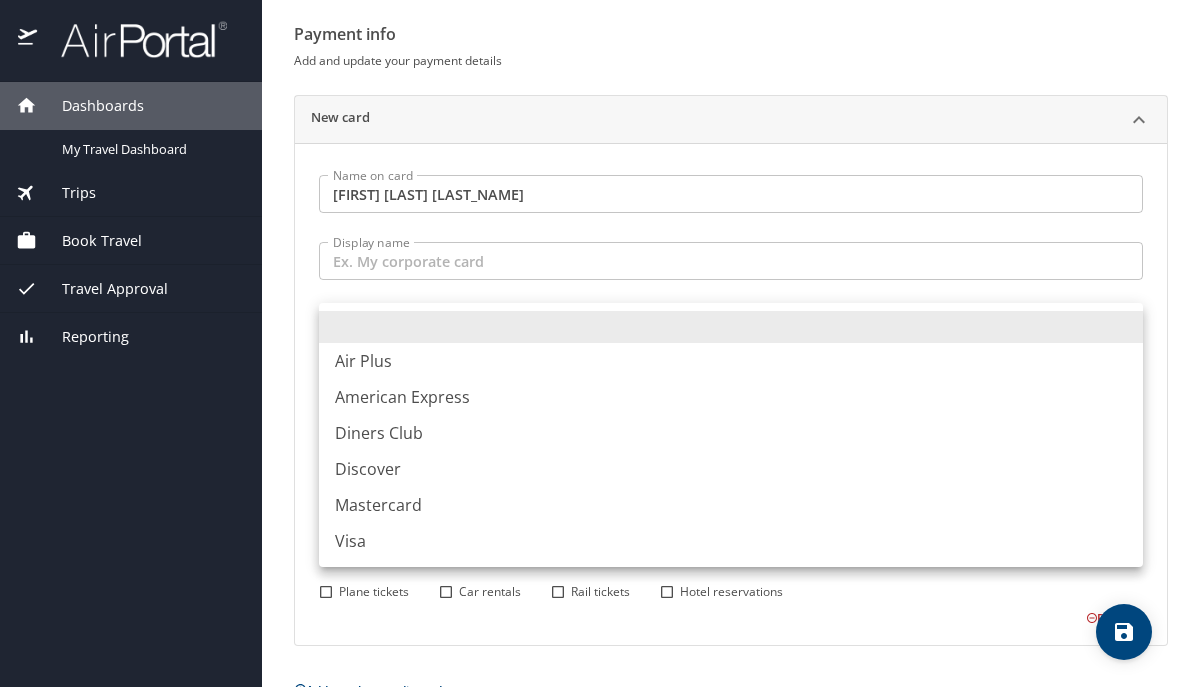 click on "Dashboards My Travel Dashboard Trips Current / Future Trips Past Trips Trips Missing Hotel Book Travel Approval Request (Beta) Book/Manage Online Trips Travel Approval Pending Trip Approvals Approved Trips Canceled Trips Approvals (Beta) Reporting Travel profile [FIRST] [LAST] Personal Info Travel Documents Travel Preferences Payment Info Company Info Payment info Add and update your payment details New card   Name on card [FIRST] [LAST] [LAST_NAME] Name on card   Display name Display name   Card type ​ Card type Card type is required   Card number Card number Card number is required Expiration date Expiration date Expiration date is required Default card for: Plane tickets Car rentals Rail tickets Hotel reservations  Remove  Add another credit card My settings Travel agency contacts View travel profile Give feedback Sign out Air Plus American Express Diners Club Discover Mastercard Visa" at bounding box center [600, 343] 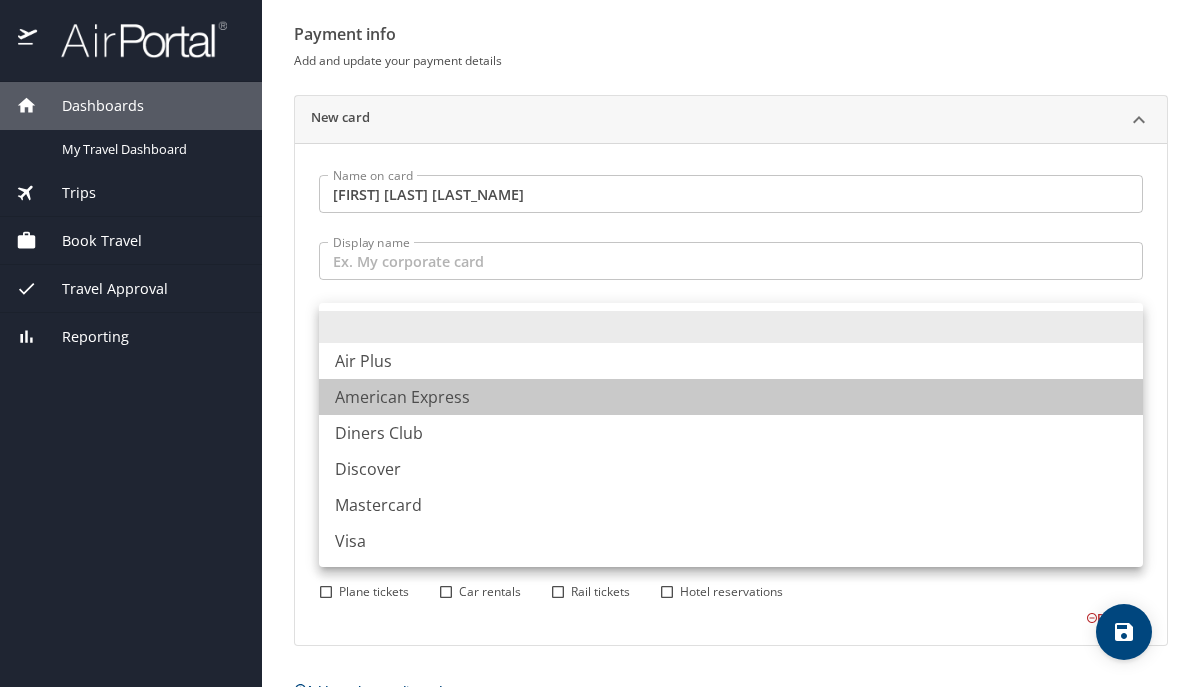click on "American Express" at bounding box center [731, 397] 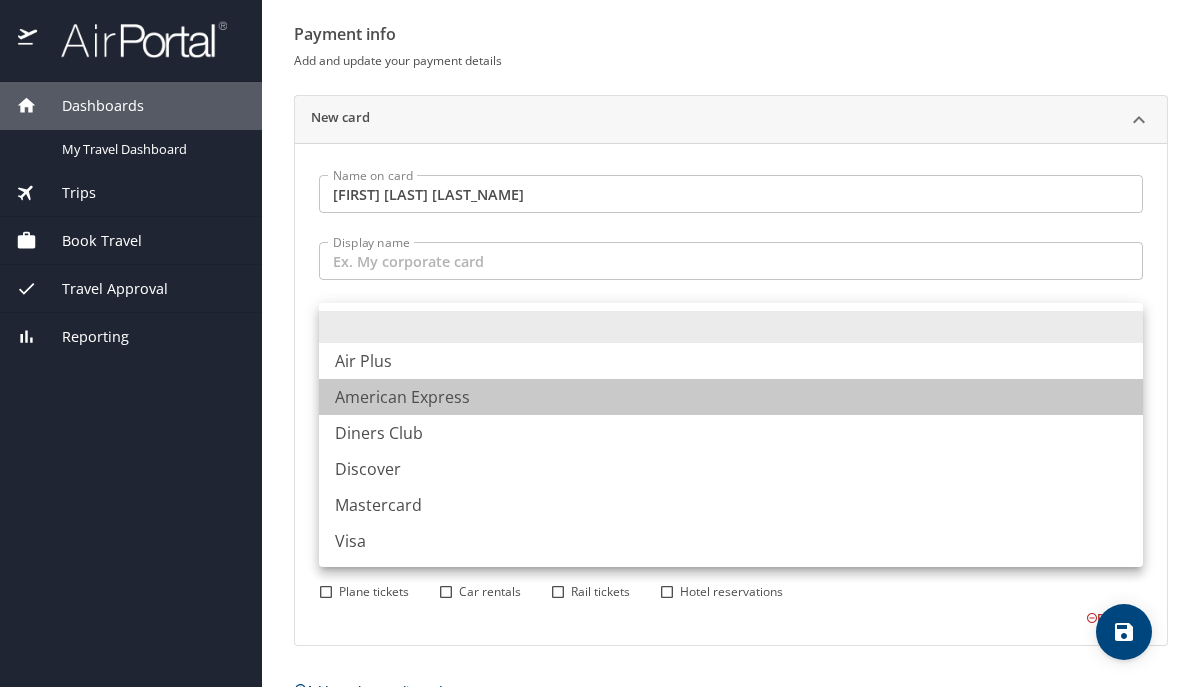 type on "AX" 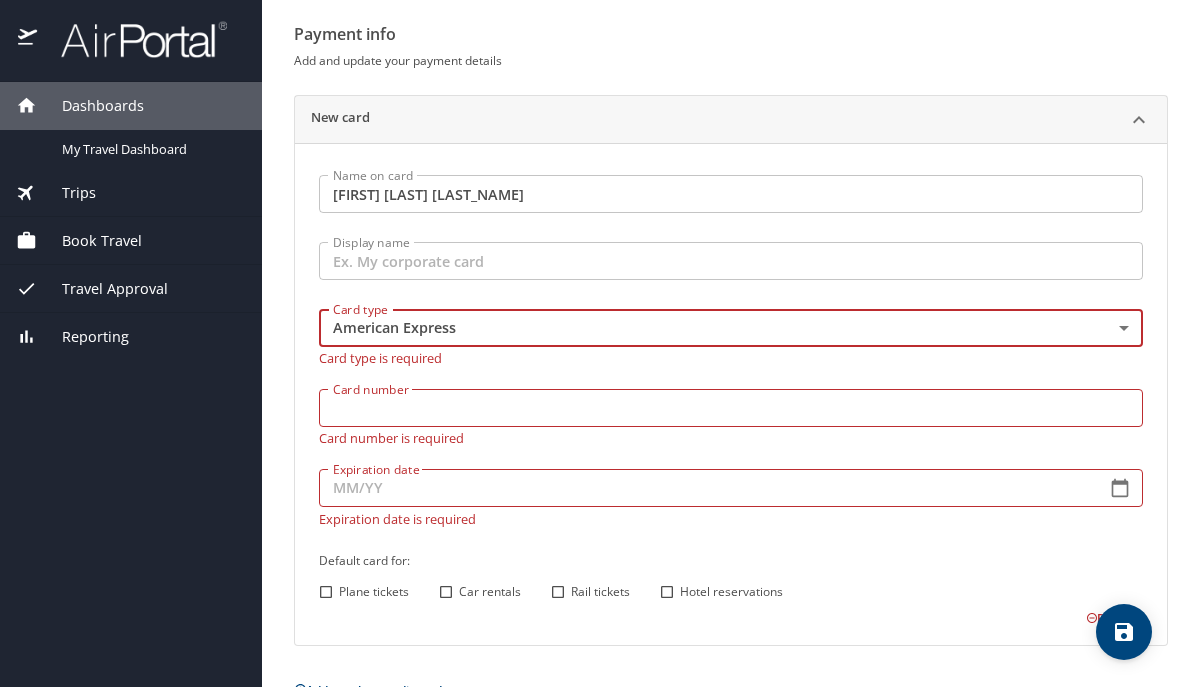 scroll, scrollTop: 182, scrollLeft: 0, axis: vertical 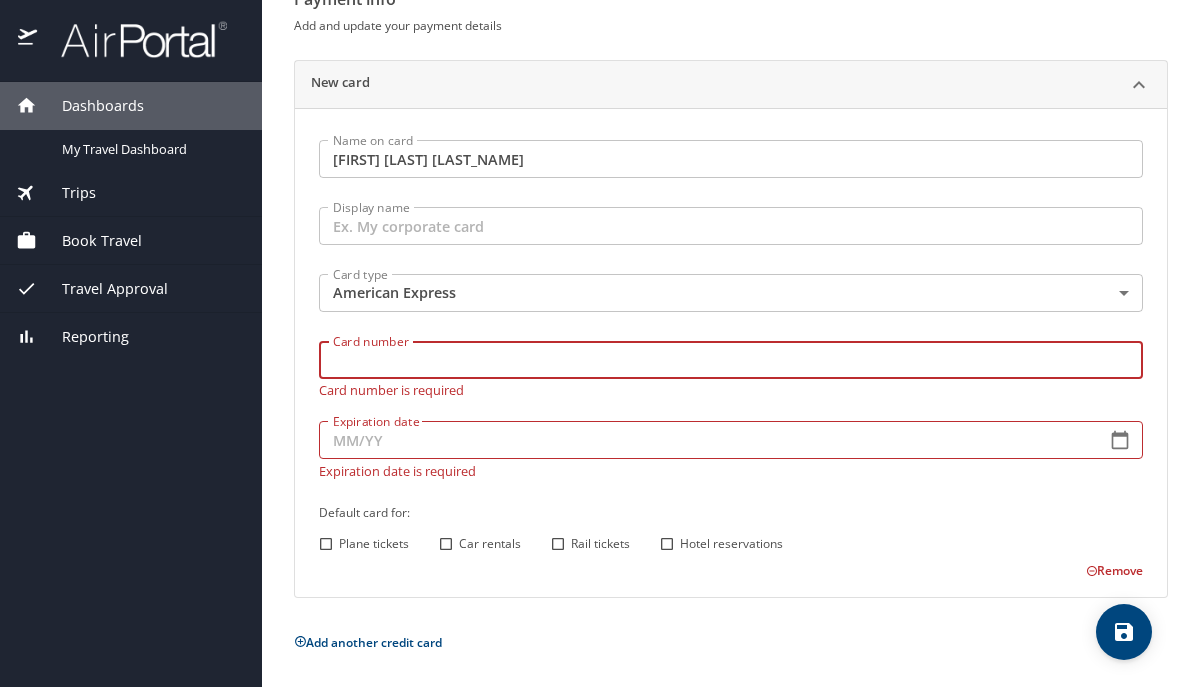 click on "Card number" at bounding box center [731, 360] 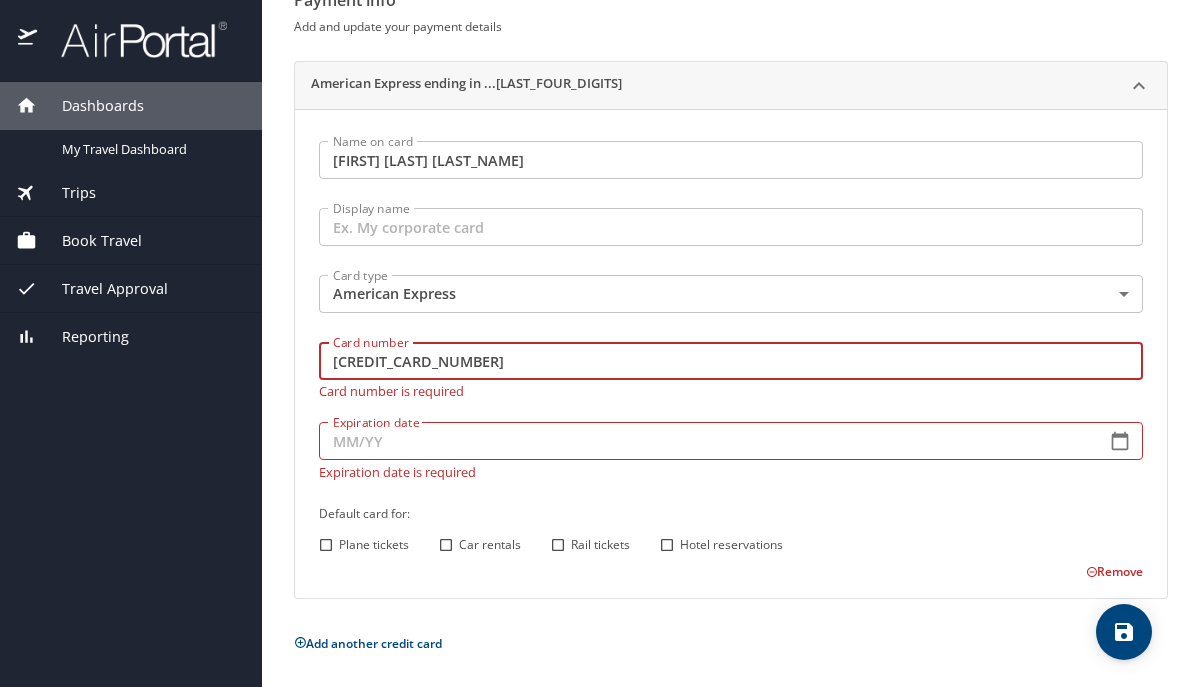 type on "[CREDIT_CARD_NUMBER]" 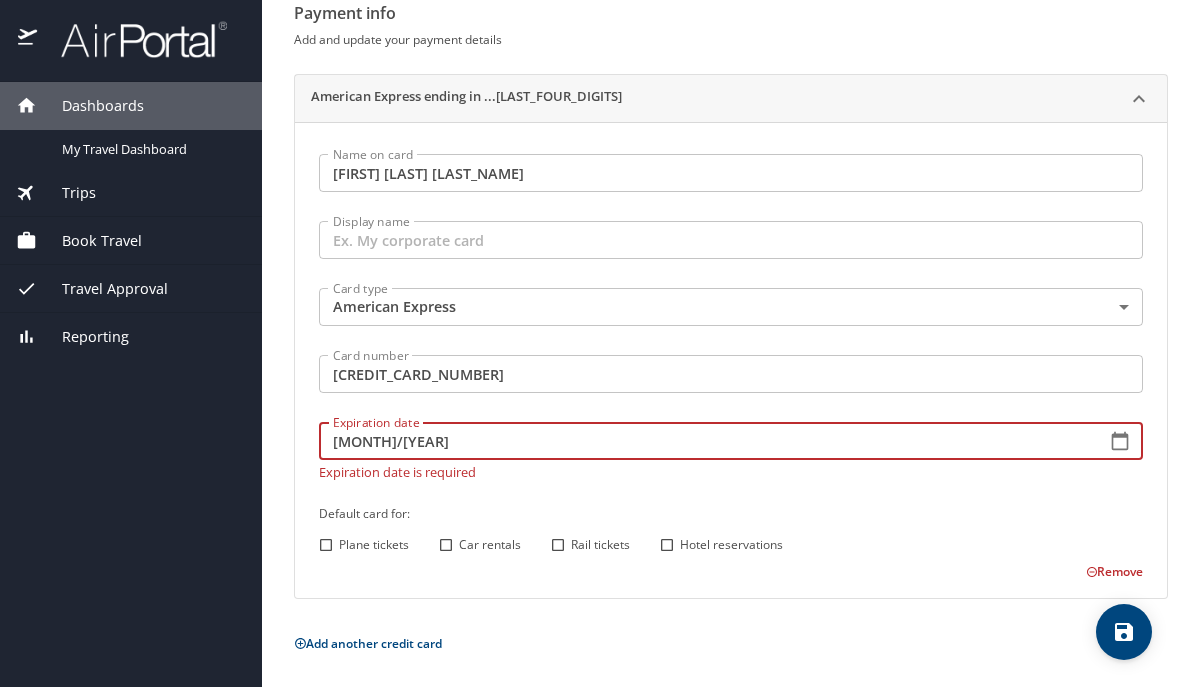 type on "[MONTH]/[YEAR]" 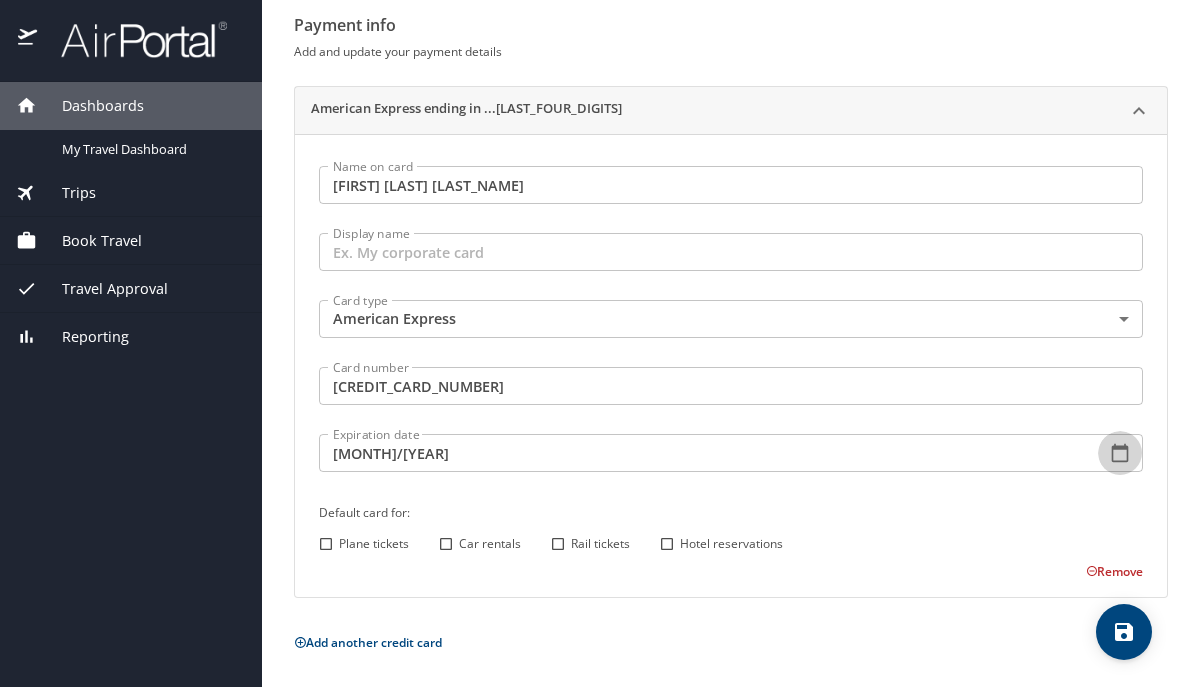 scroll, scrollTop: 143, scrollLeft: 0, axis: vertical 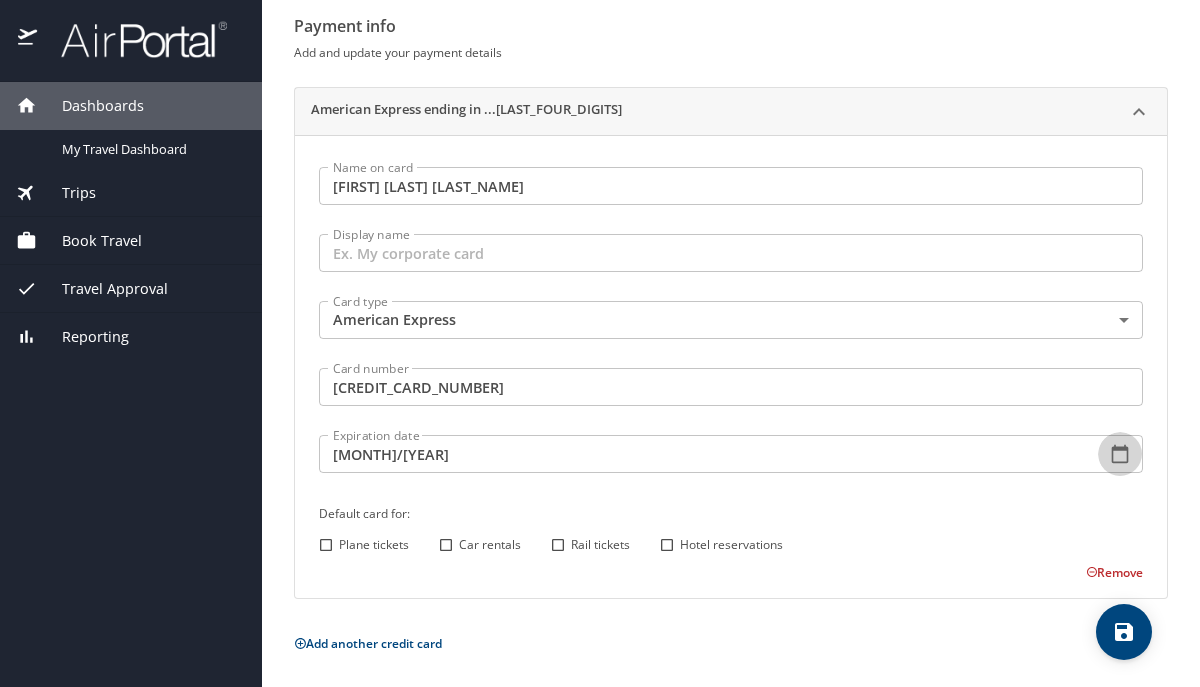 click at bounding box center (1120, 454) 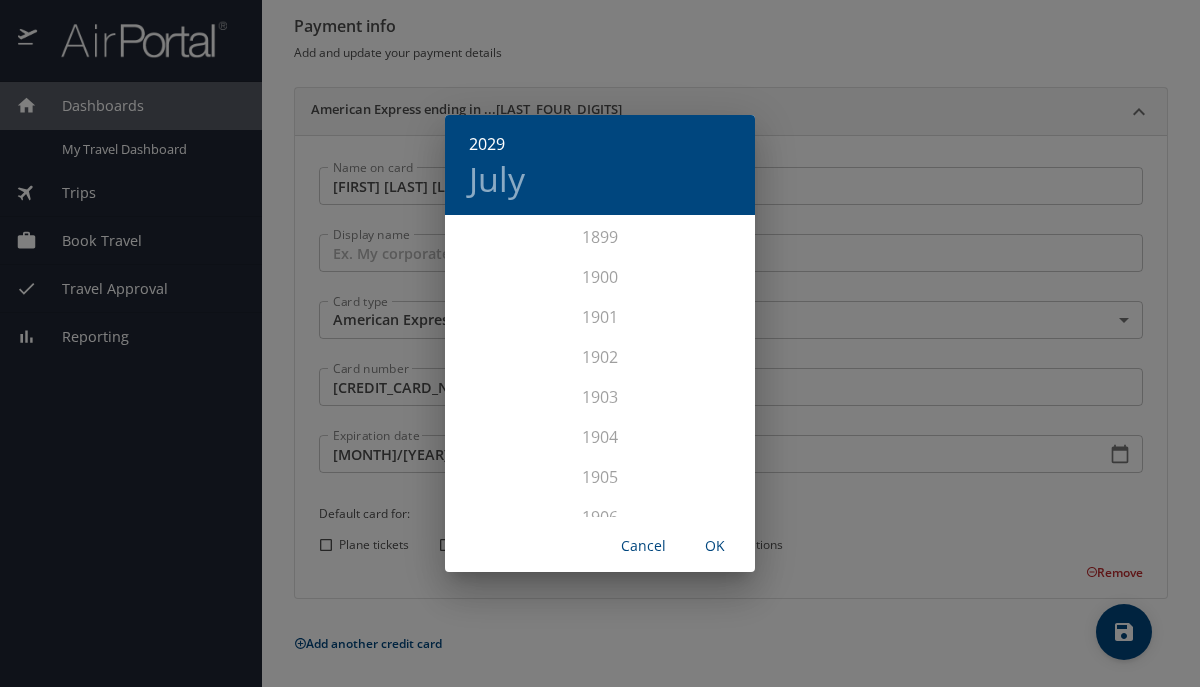 scroll, scrollTop: 5080, scrollLeft: 0, axis: vertical 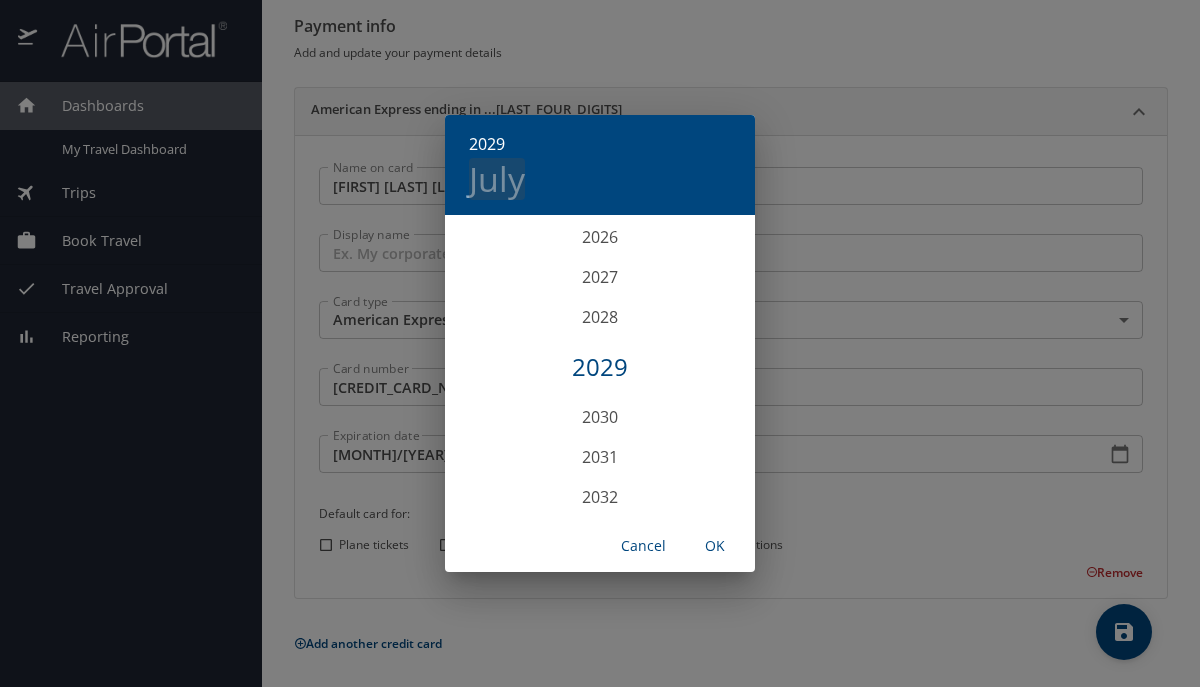 click on "July" at bounding box center (497, 179) 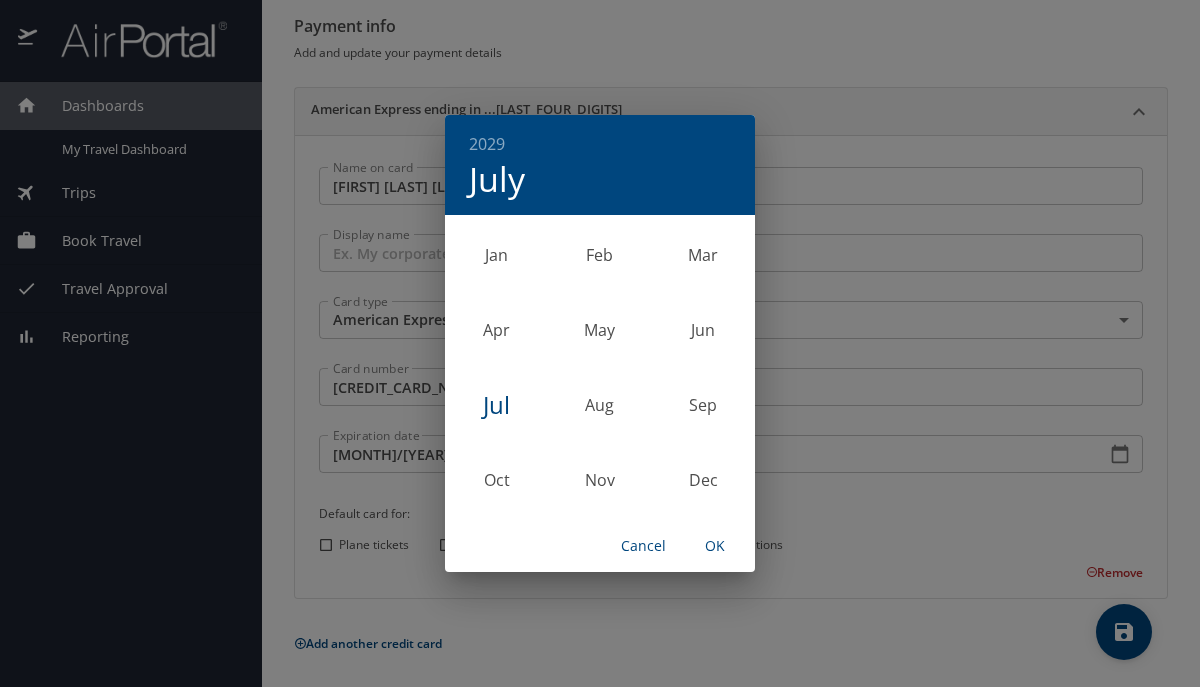 click on "Jul" at bounding box center (496, 404) 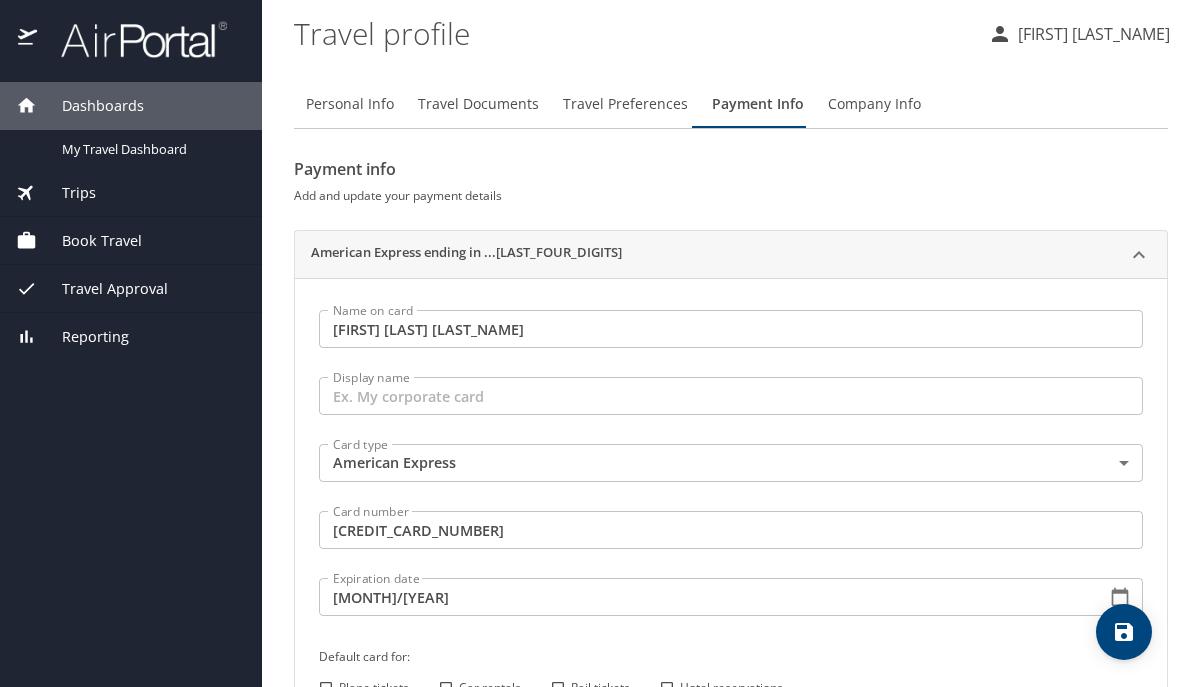 scroll, scrollTop: 143, scrollLeft: 0, axis: vertical 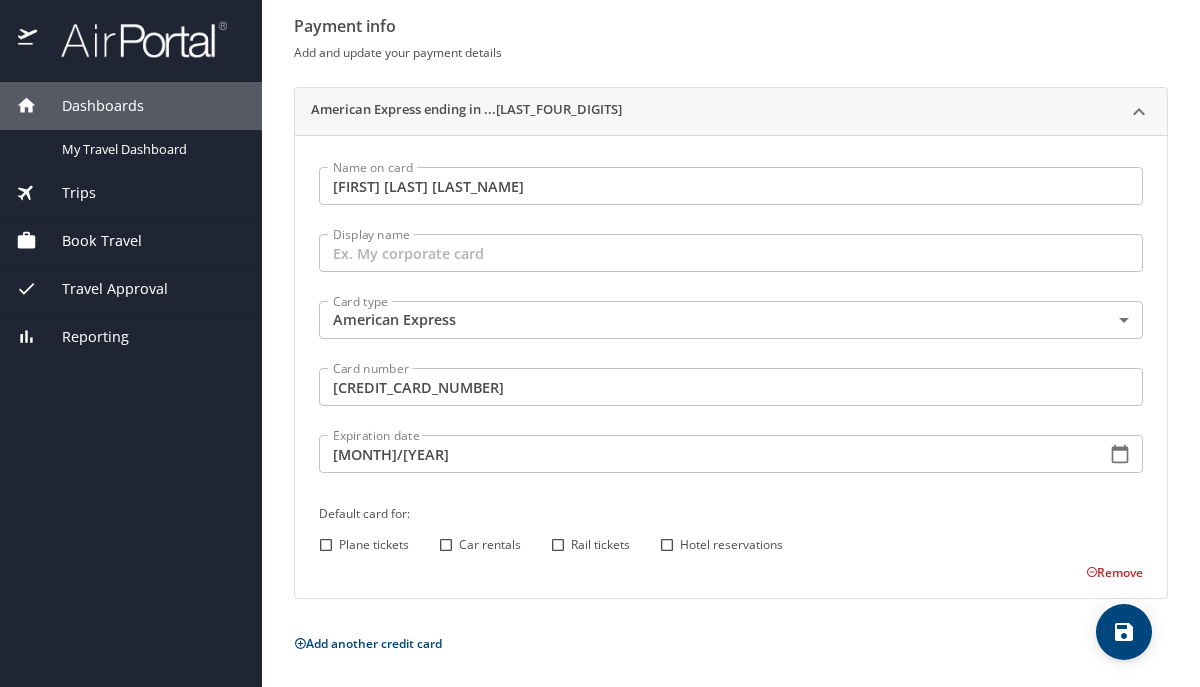 click 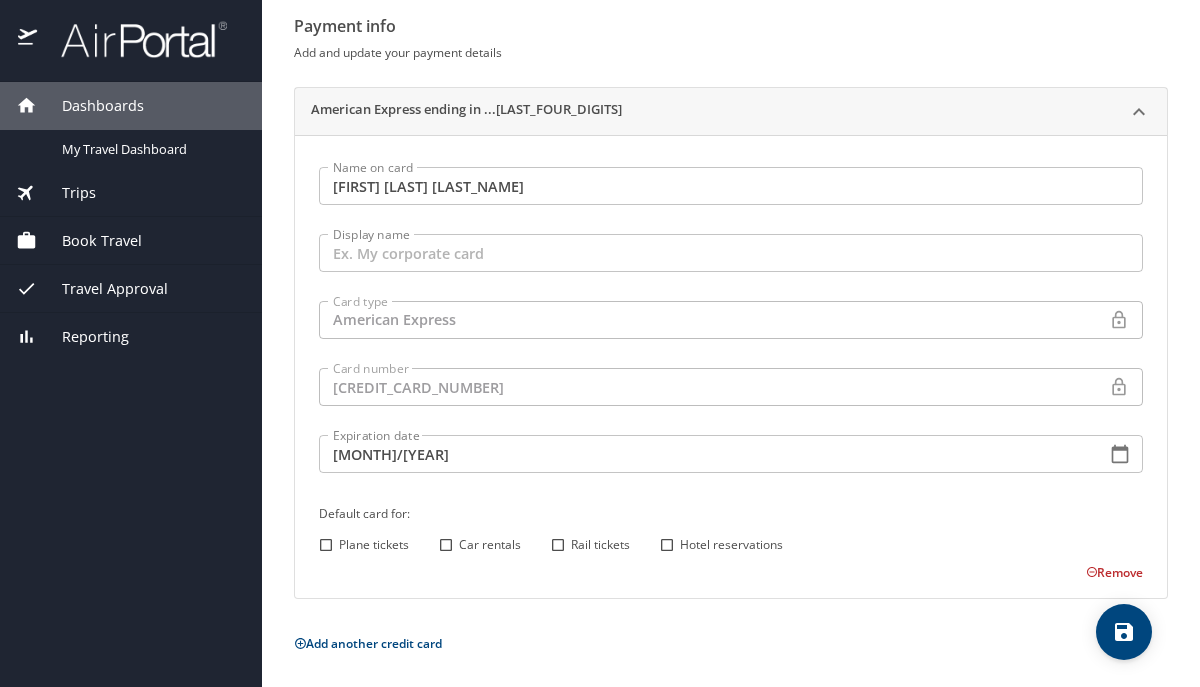 scroll, scrollTop: 0, scrollLeft: 0, axis: both 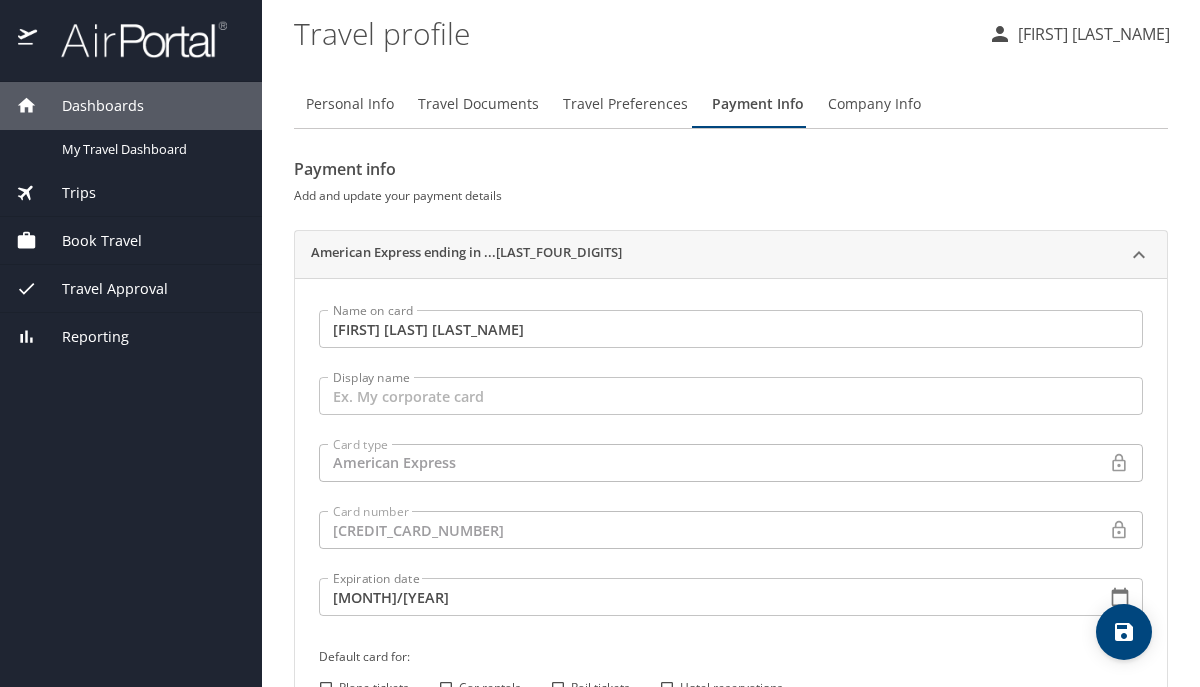 click on "Personal Info" at bounding box center (350, 104) 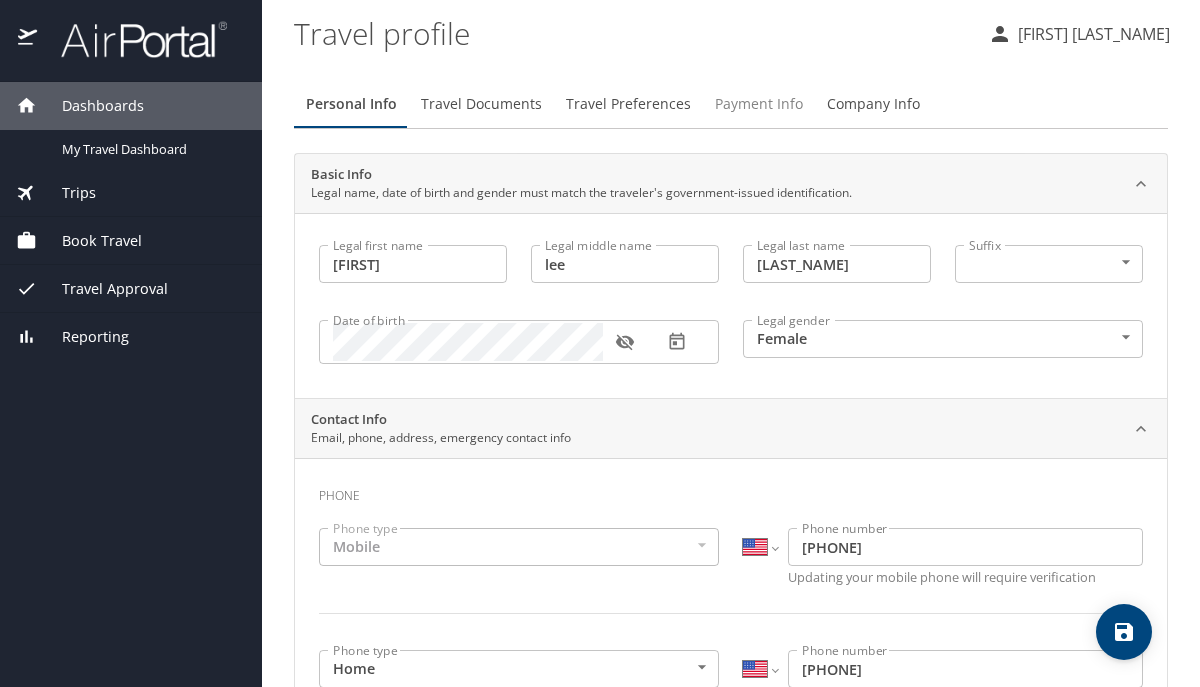 click on "Payment Info" at bounding box center [759, 104] 